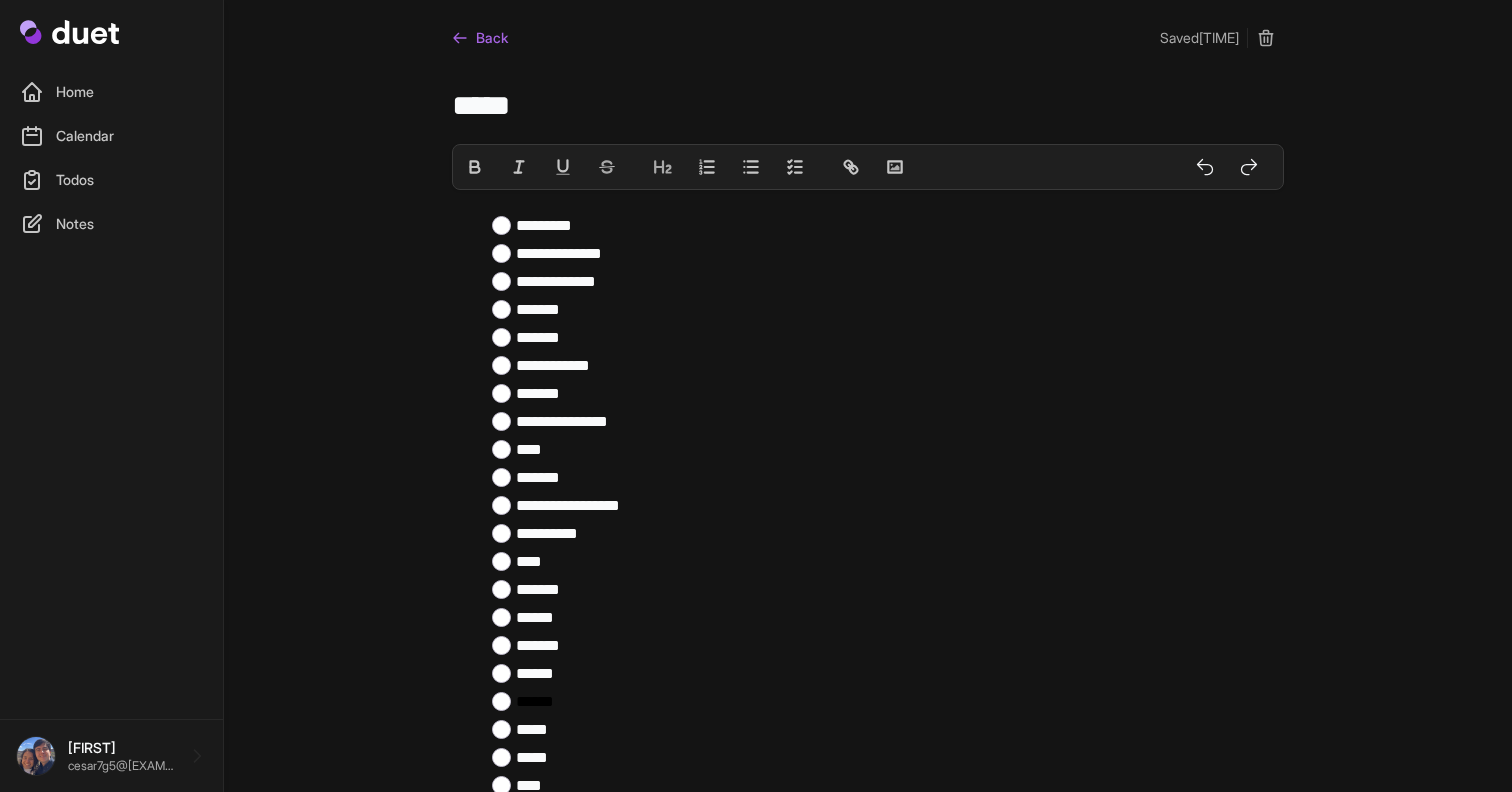scroll, scrollTop: 0, scrollLeft: 0, axis: both 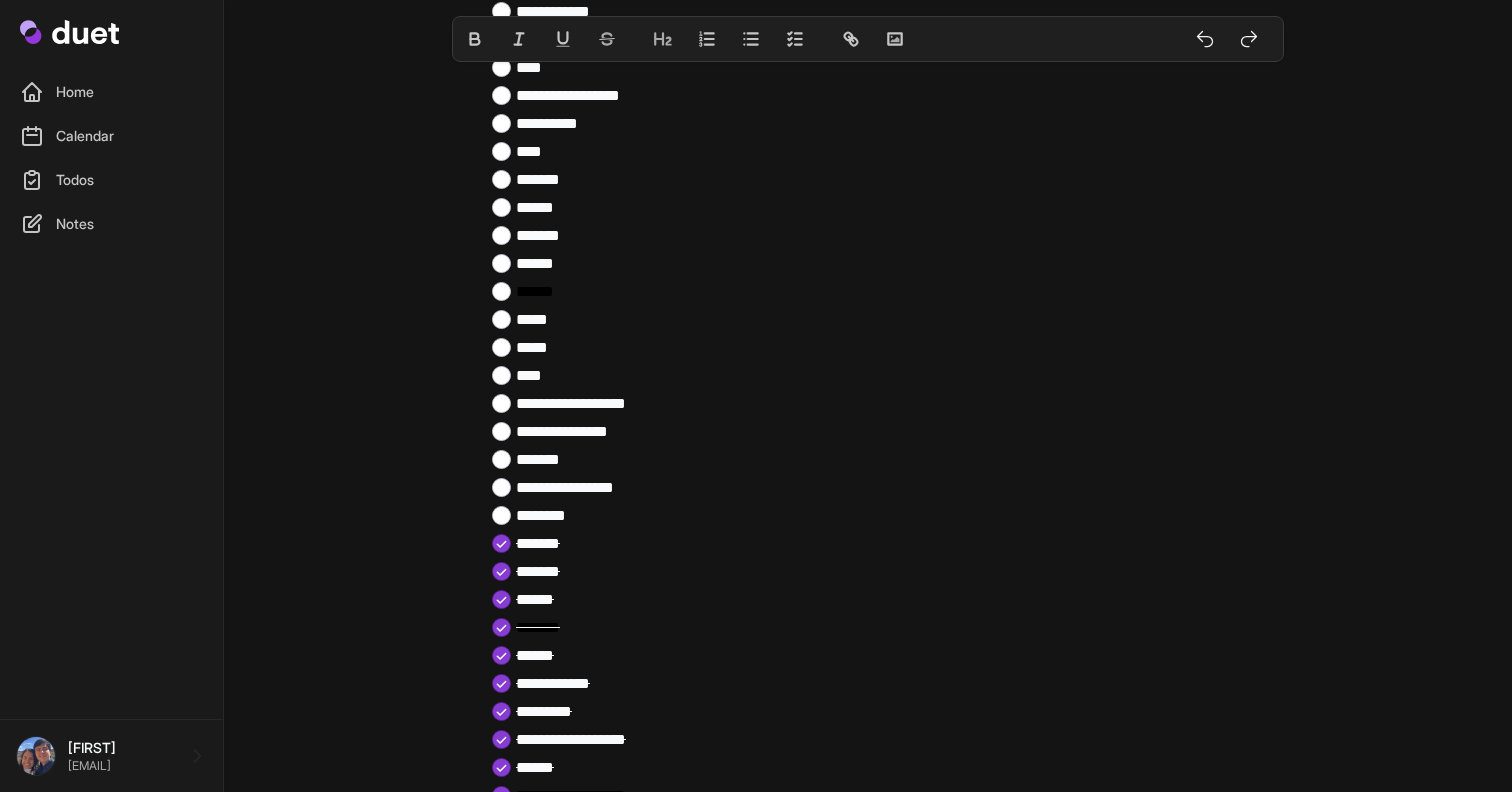 click on "******" at bounding box center [535, 291] 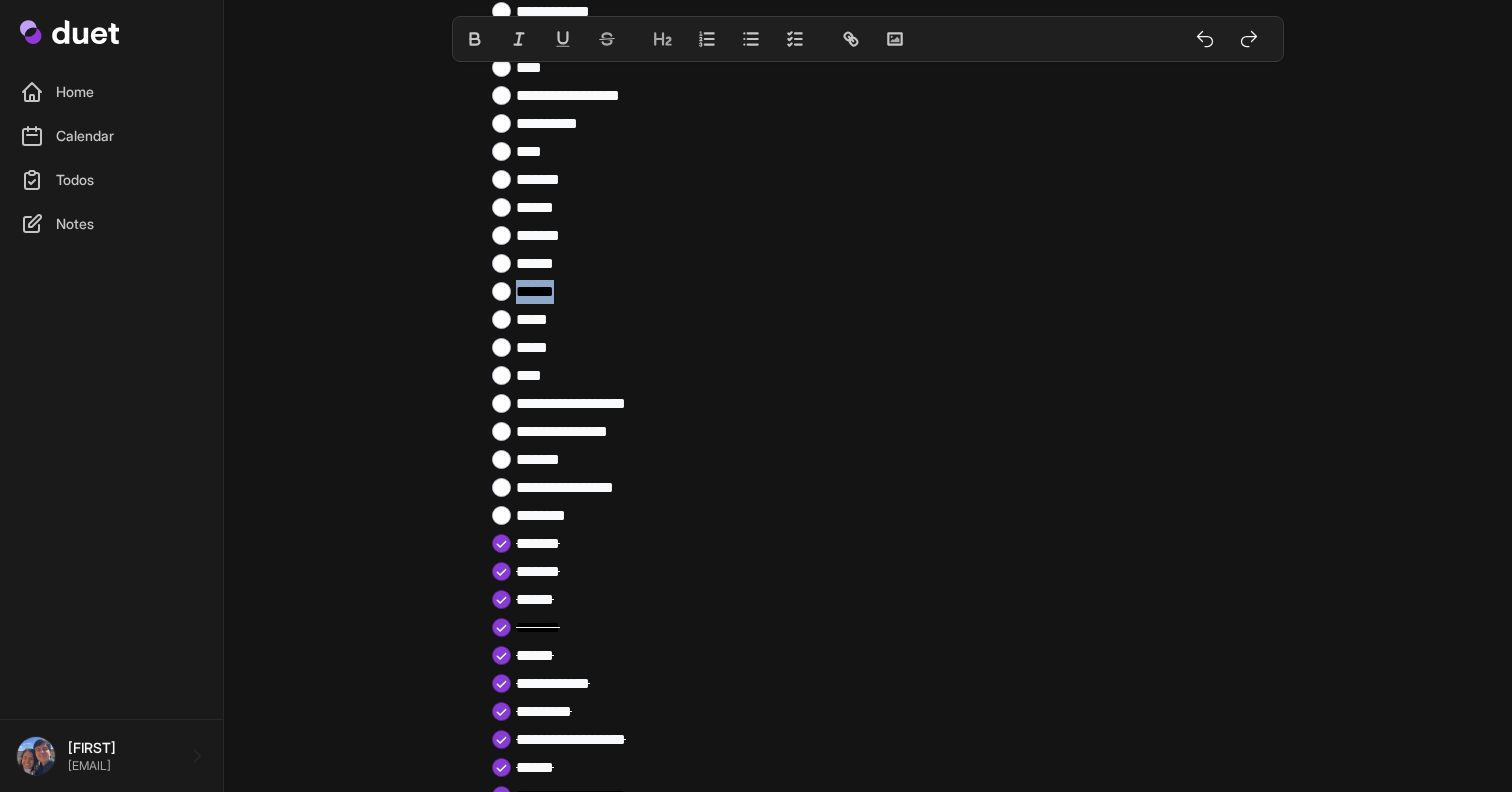 click on "******" at bounding box center (535, 291) 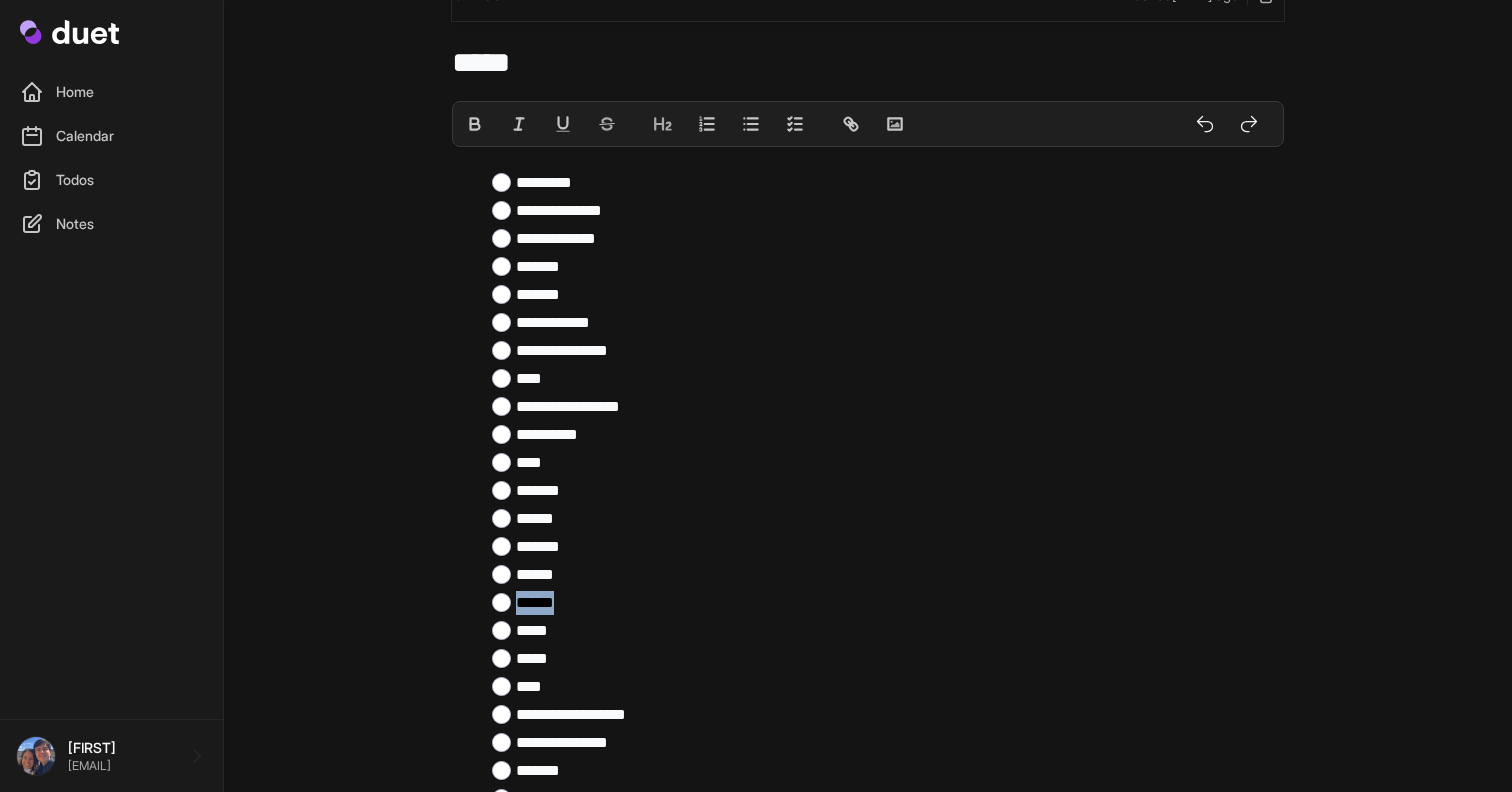 scroll, scrollTop: 0, scrollLeft: 0, axis: both 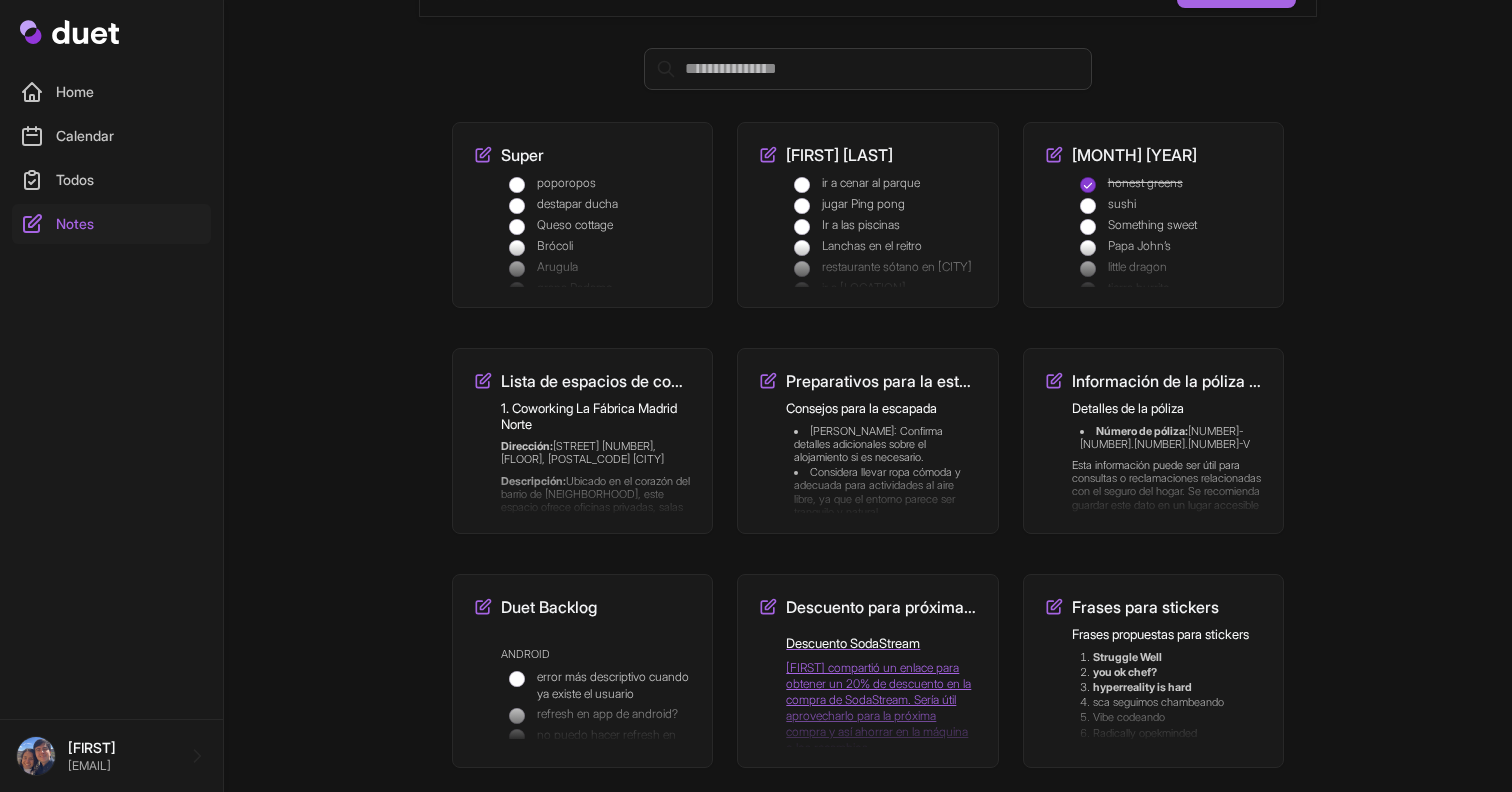 click on "Super" at bounding box center [582, 155] 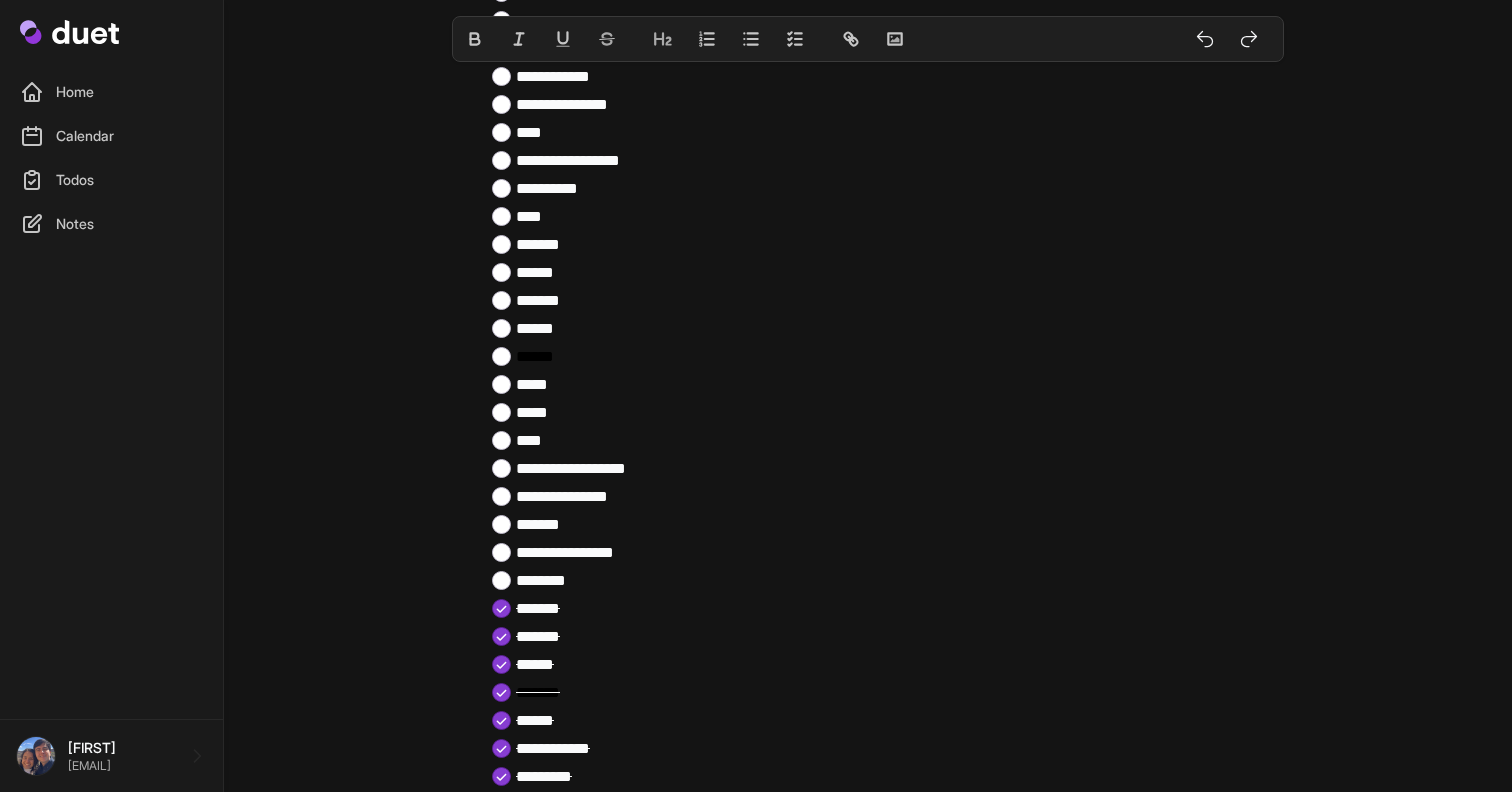 scroll, scrollTop: 282, scrollLeft: 0, axis: vertical 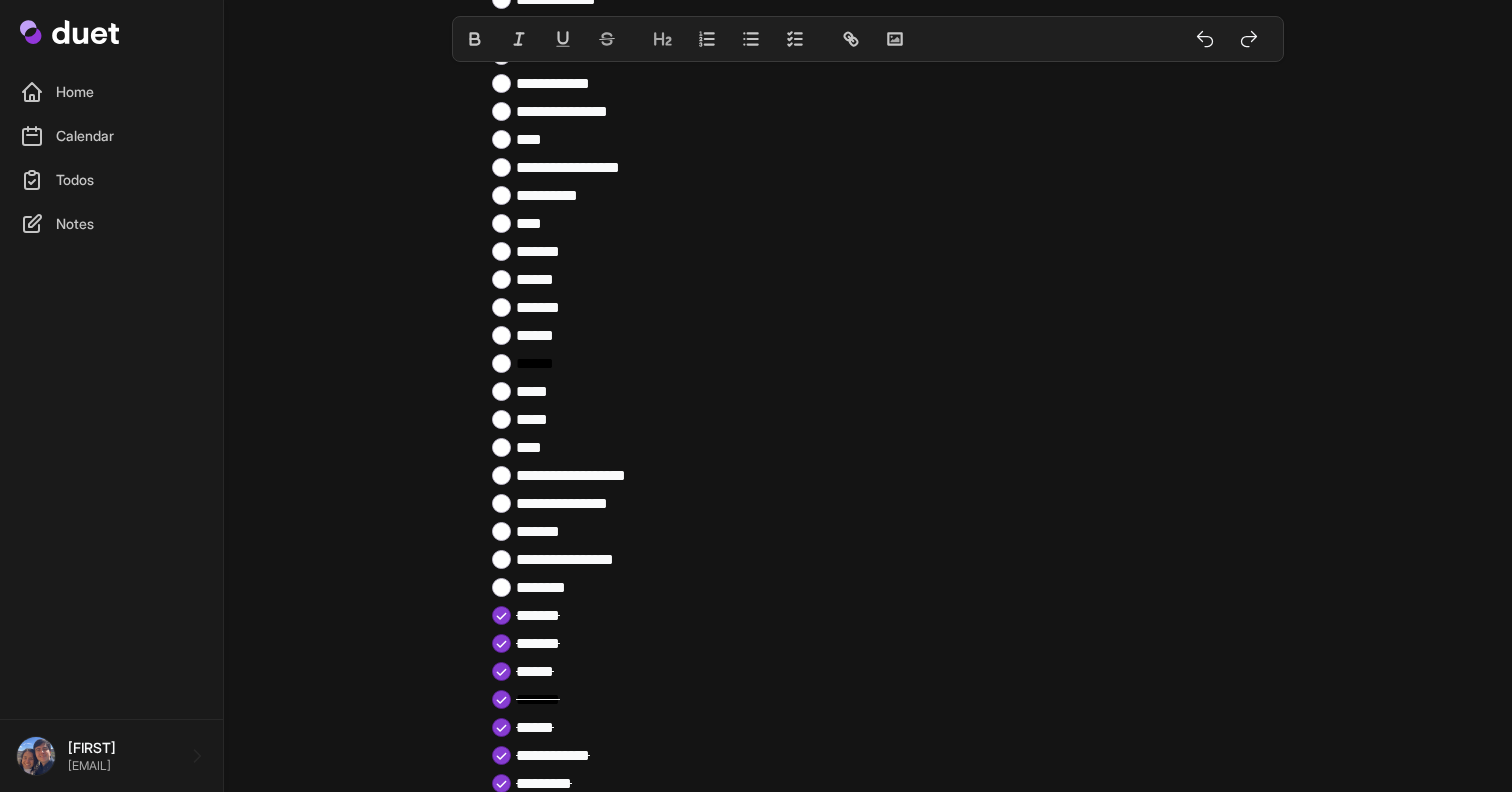 click on "******" at bounding box center [880, 364] 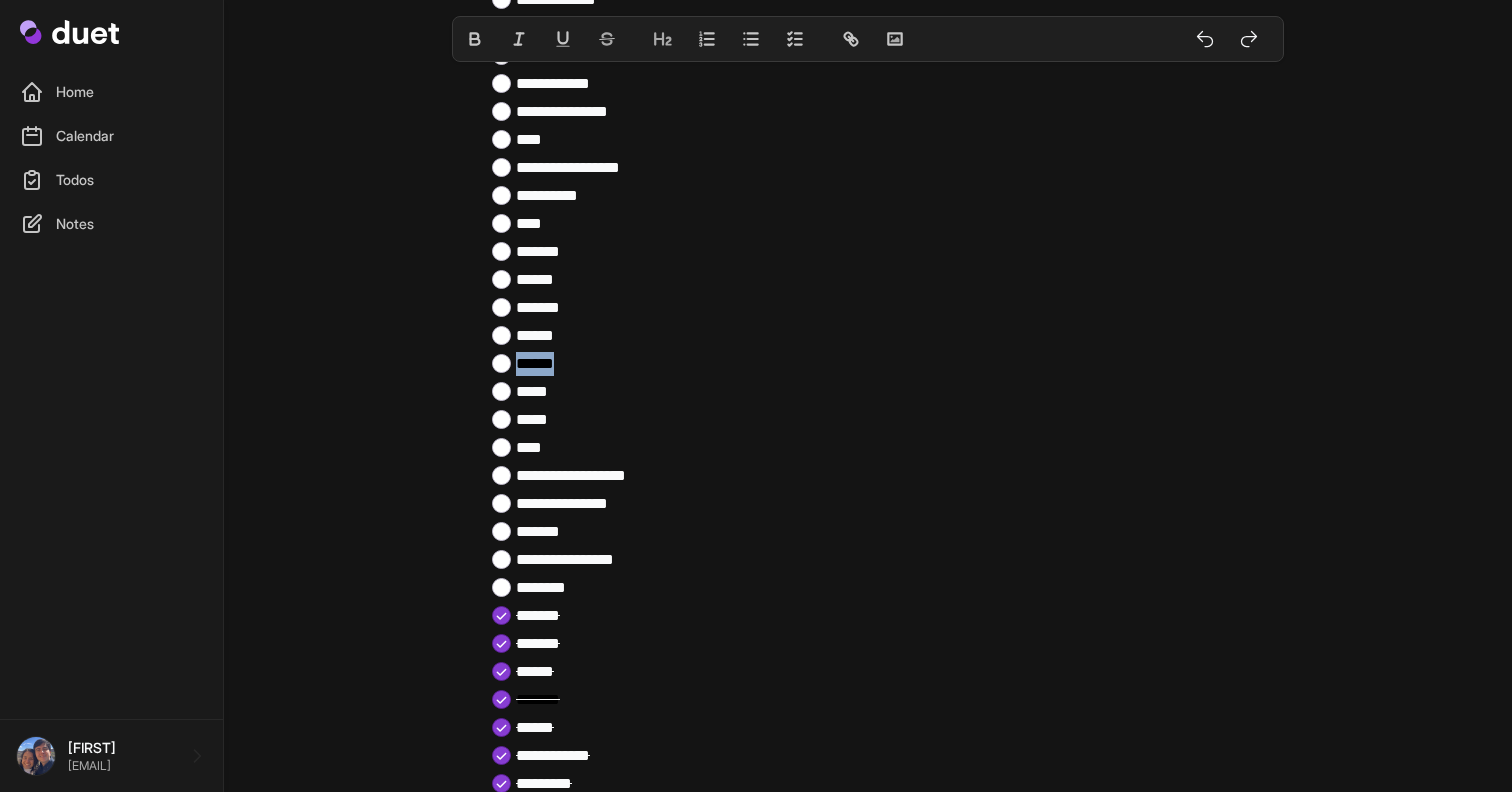 click on "******" at bounding box center (880, 364) 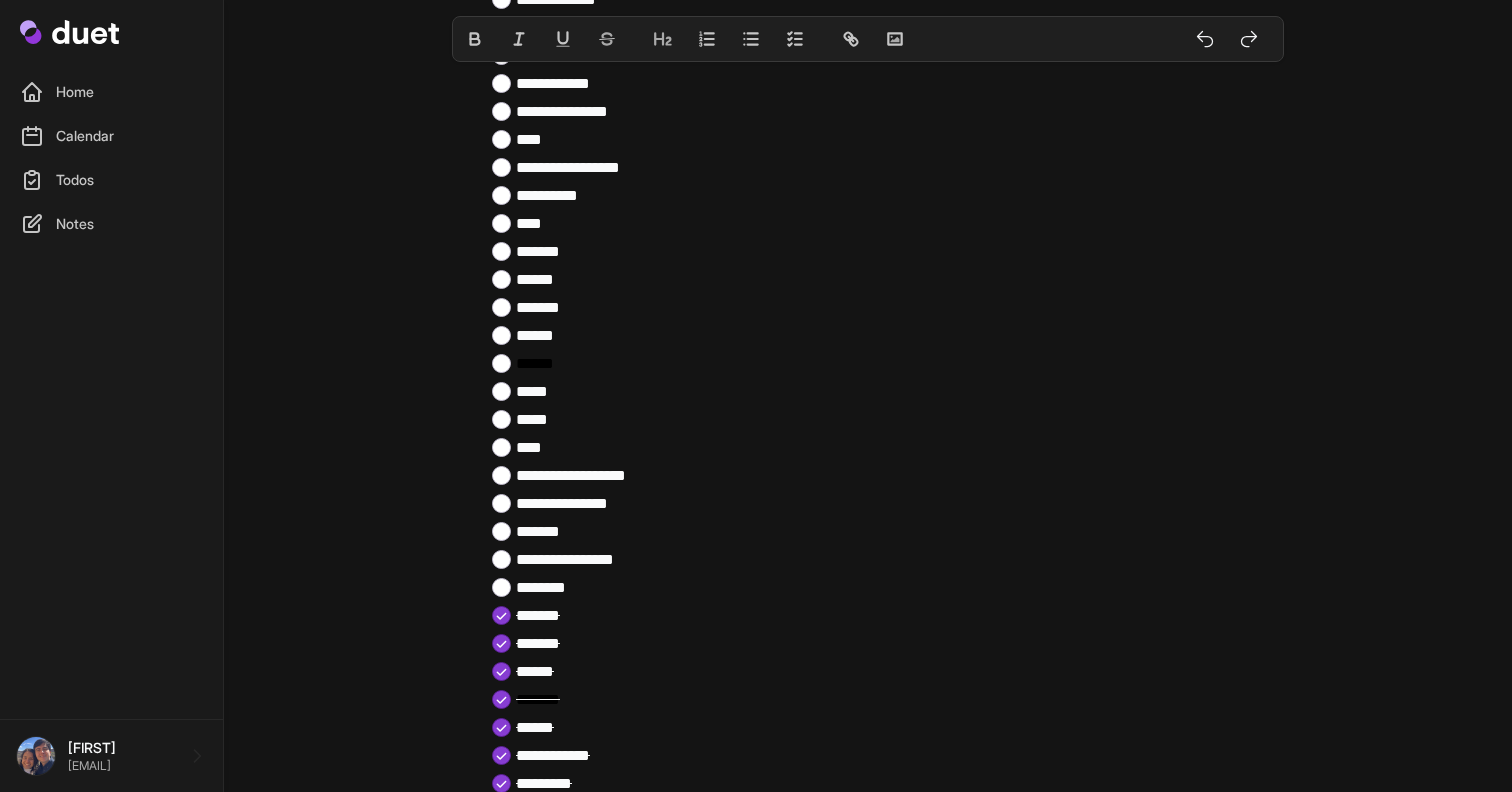 click on "******" at bounding box center [535, 363] 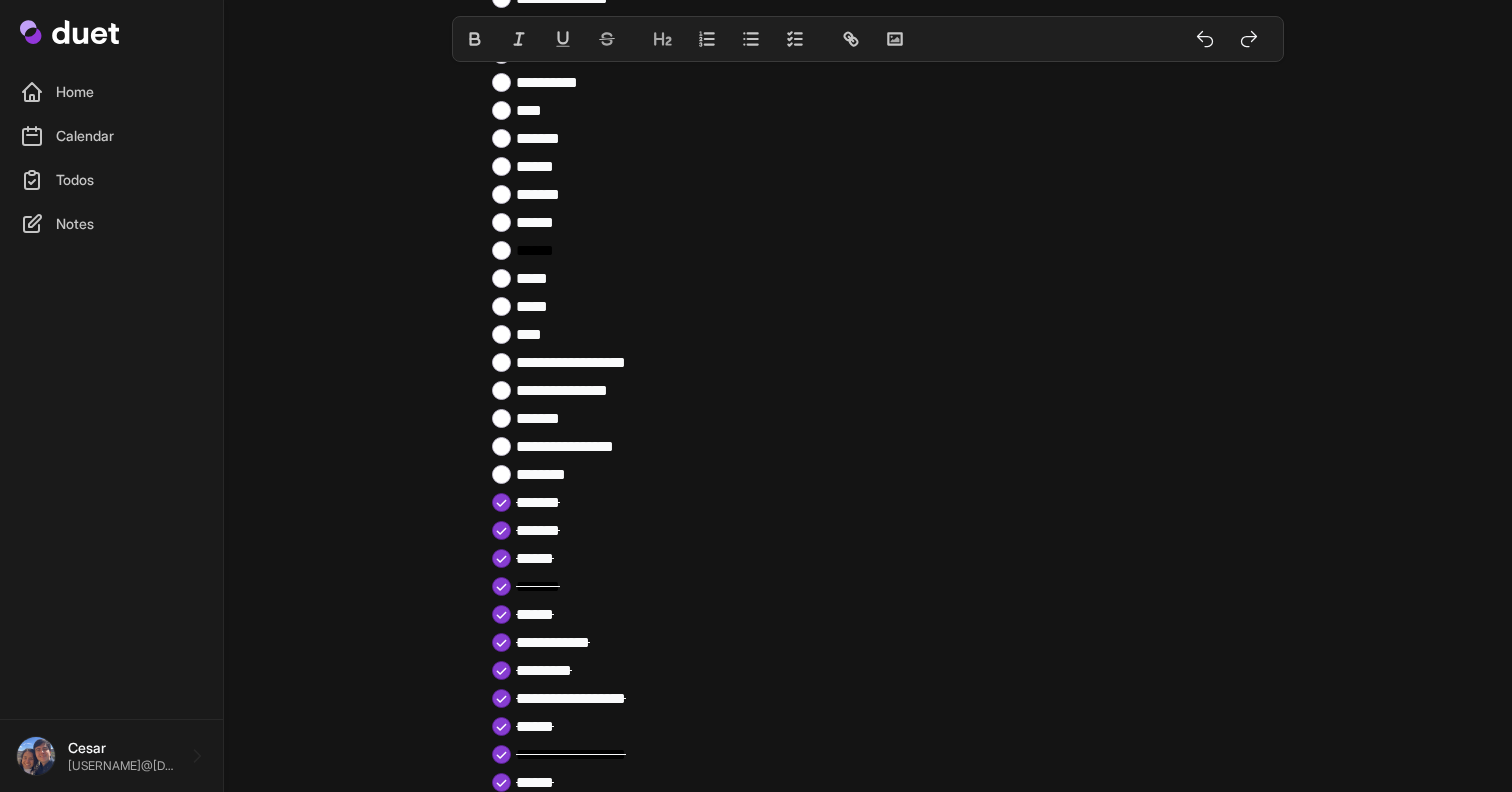 scroll, scrollTop: 403, scrollLeft: 0, axis: vertical 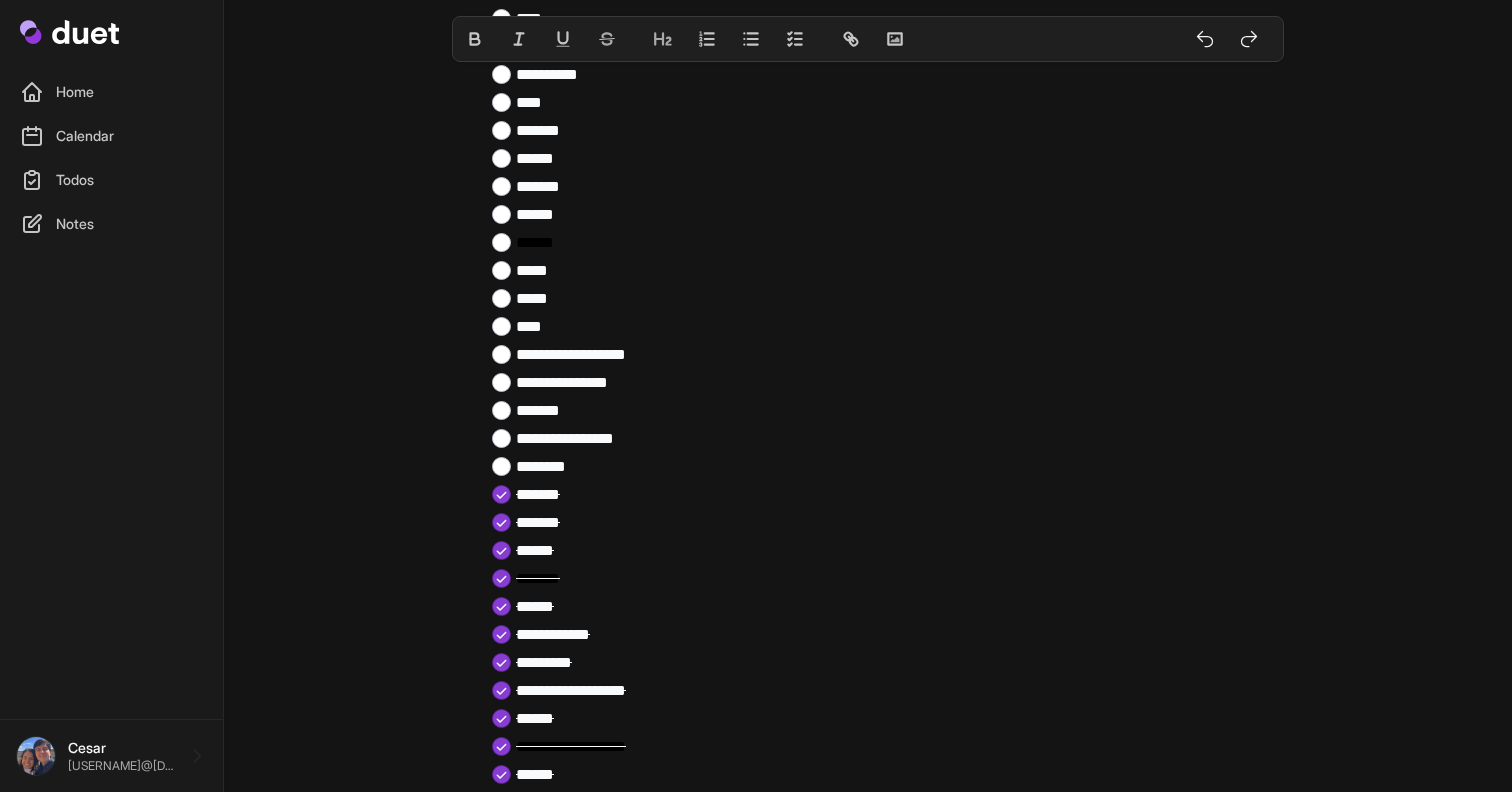 click on "******" at bounding box center (535, 242) 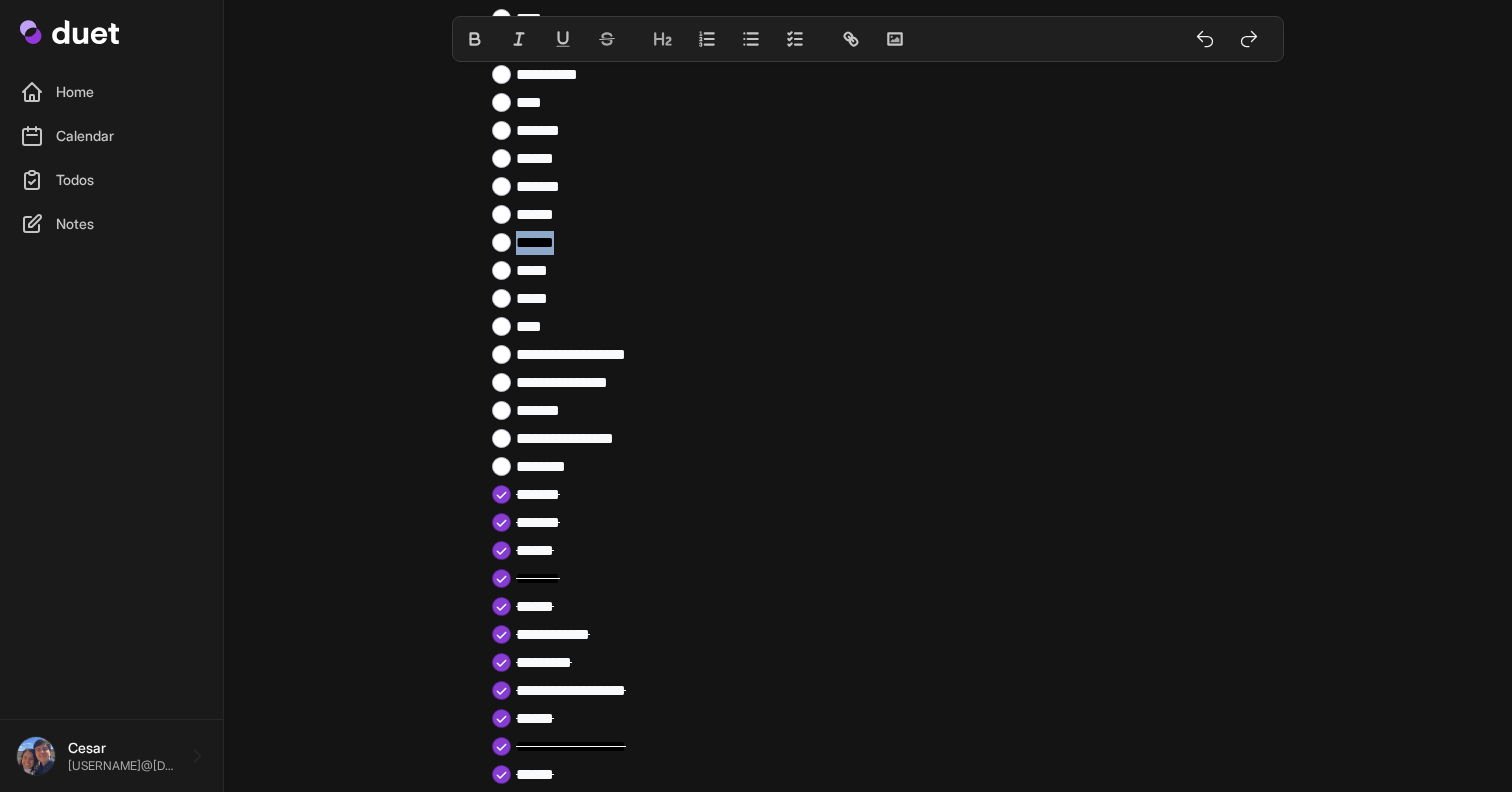 click on "**********" at bounding box center [868, 1069] 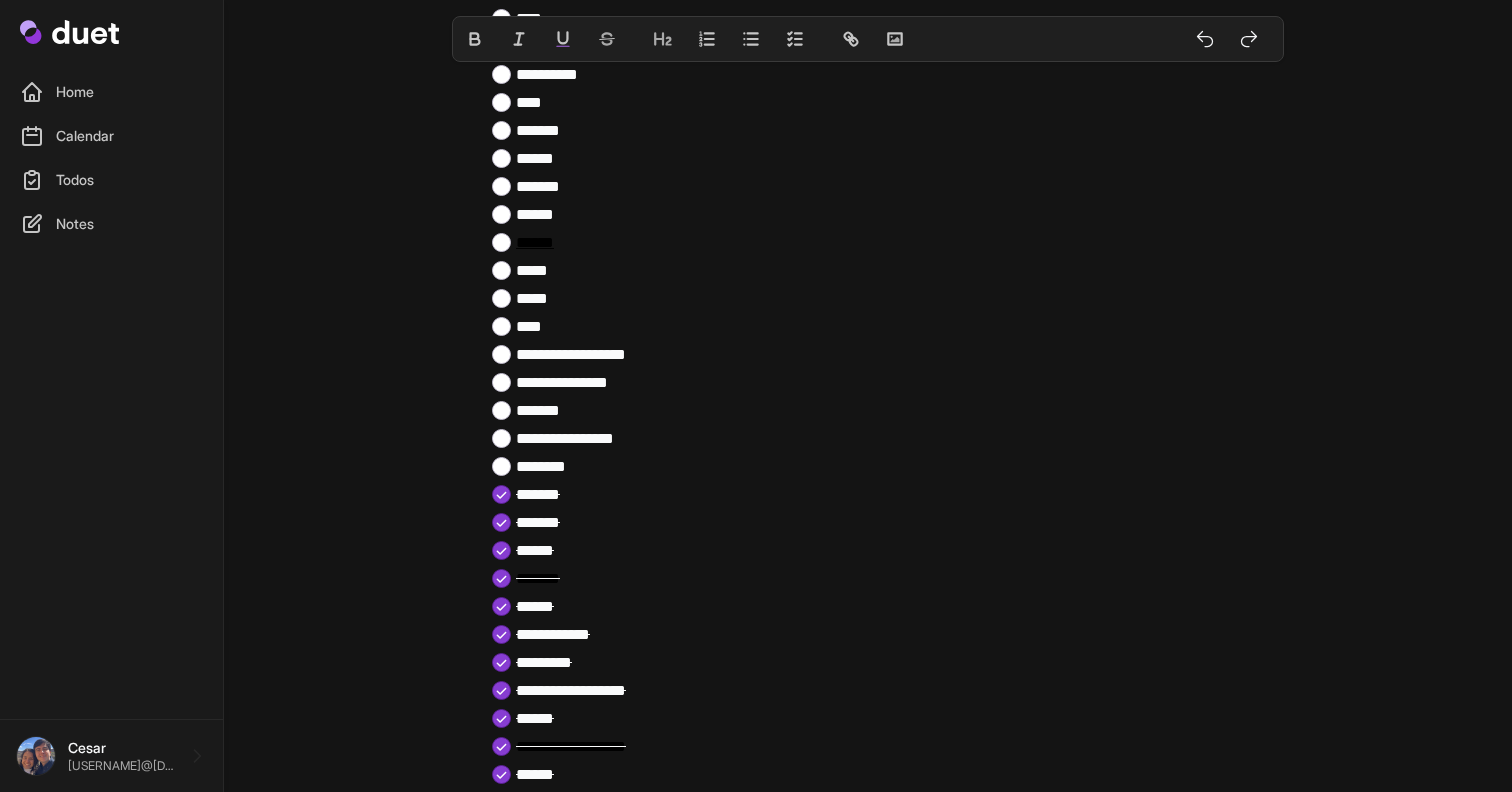 click 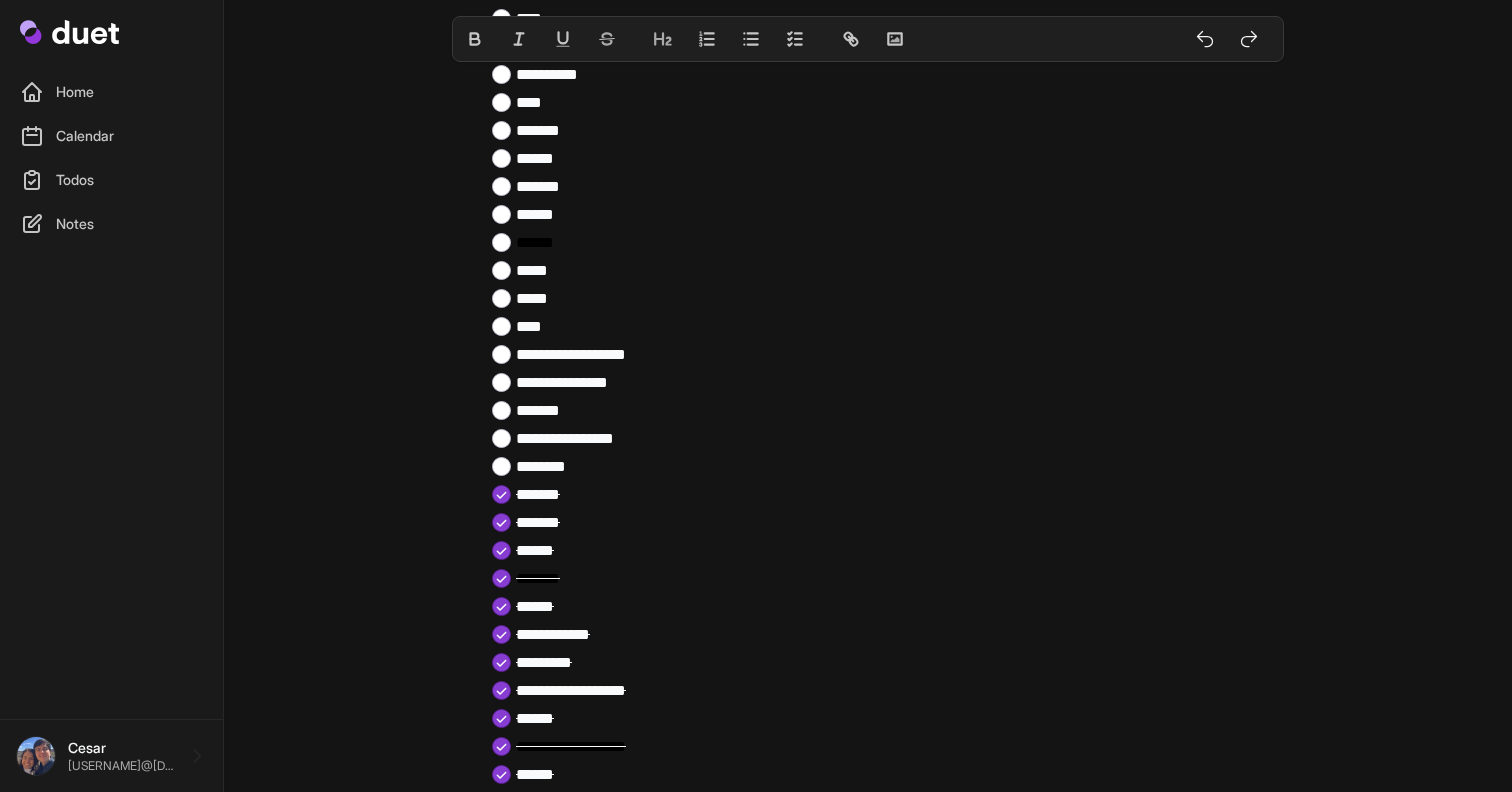 click on "******" at bounding box center [880, 243] 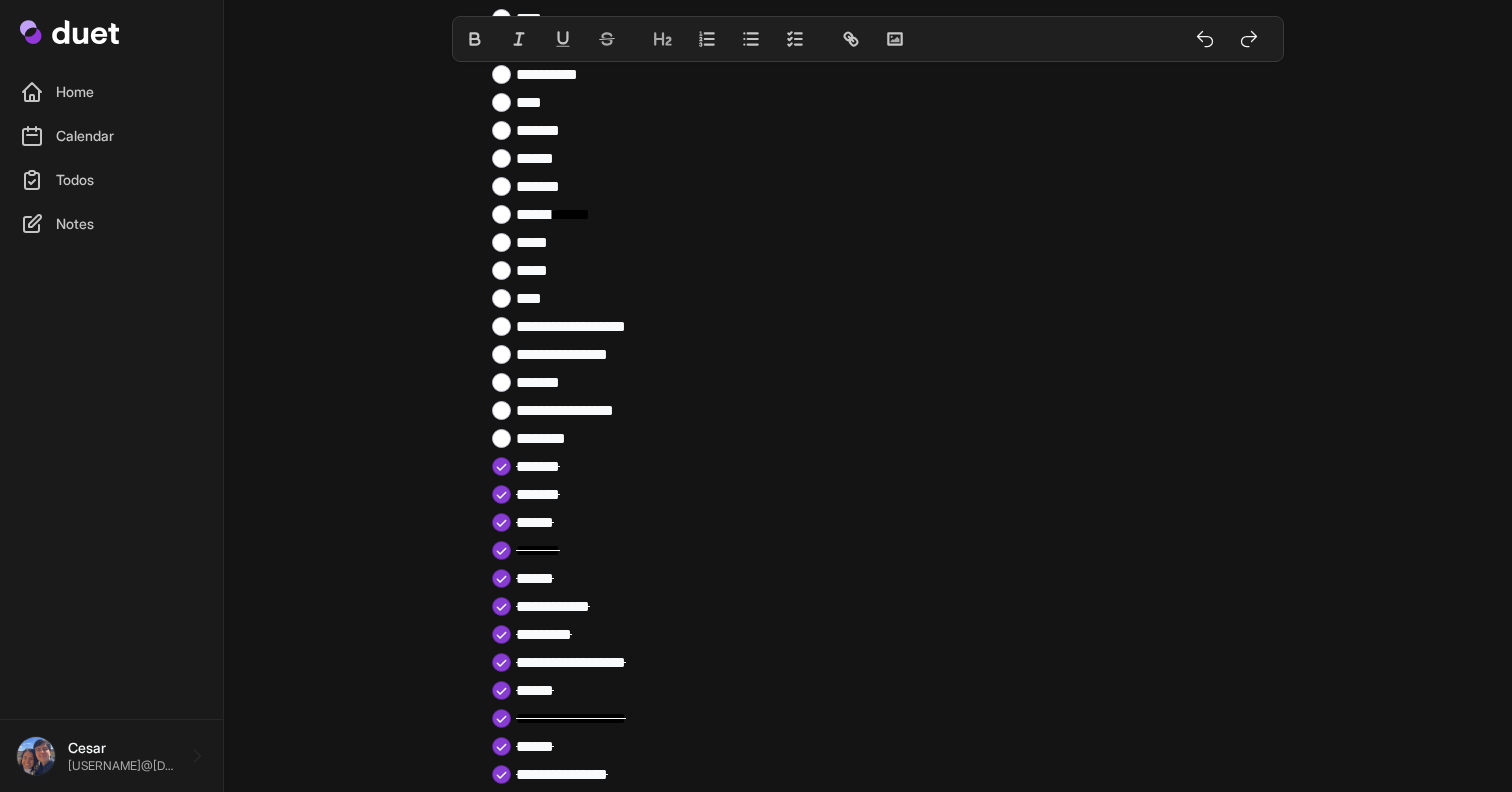 type 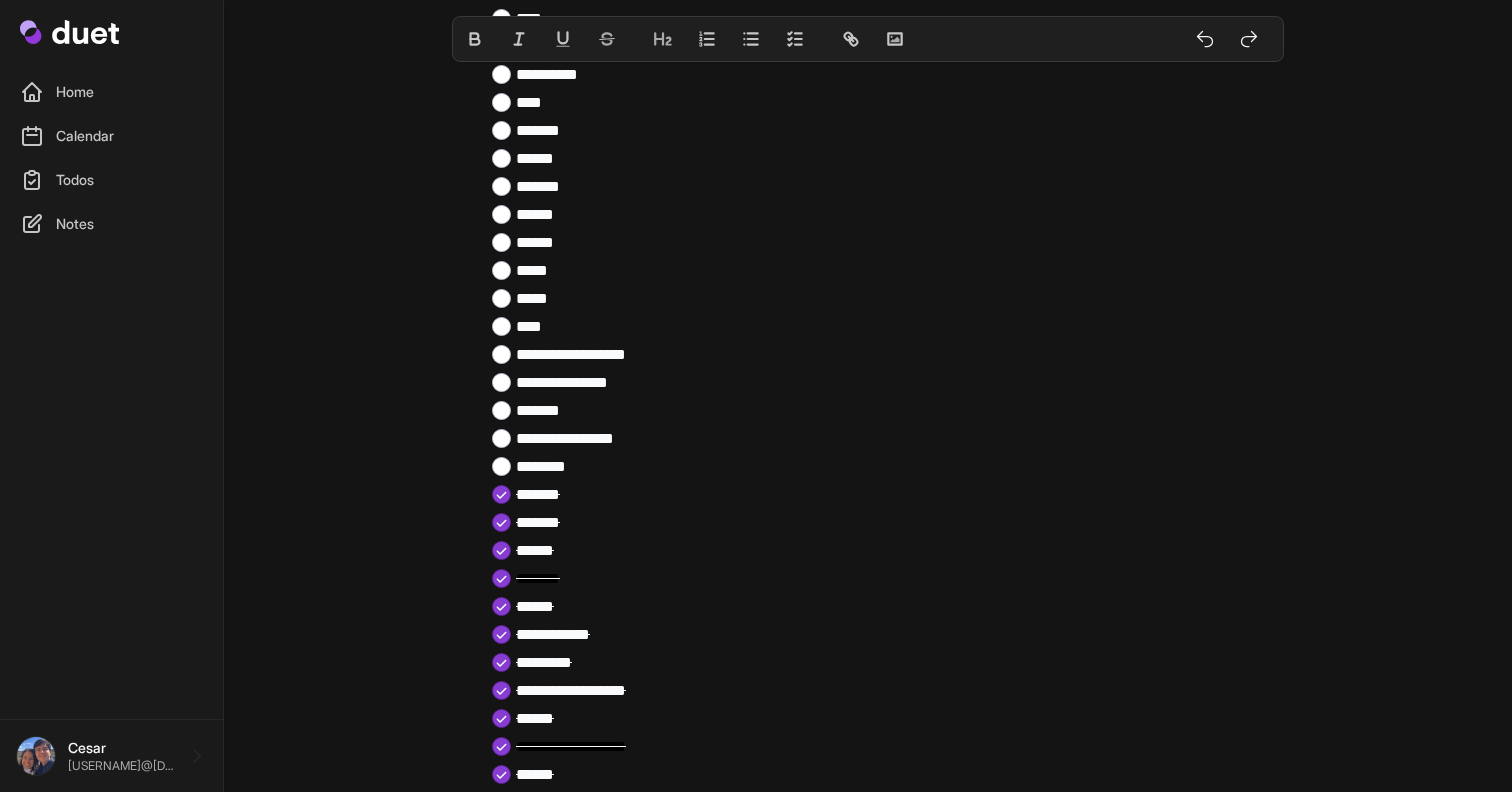 click on "*******" at bounding box center (880, 495) 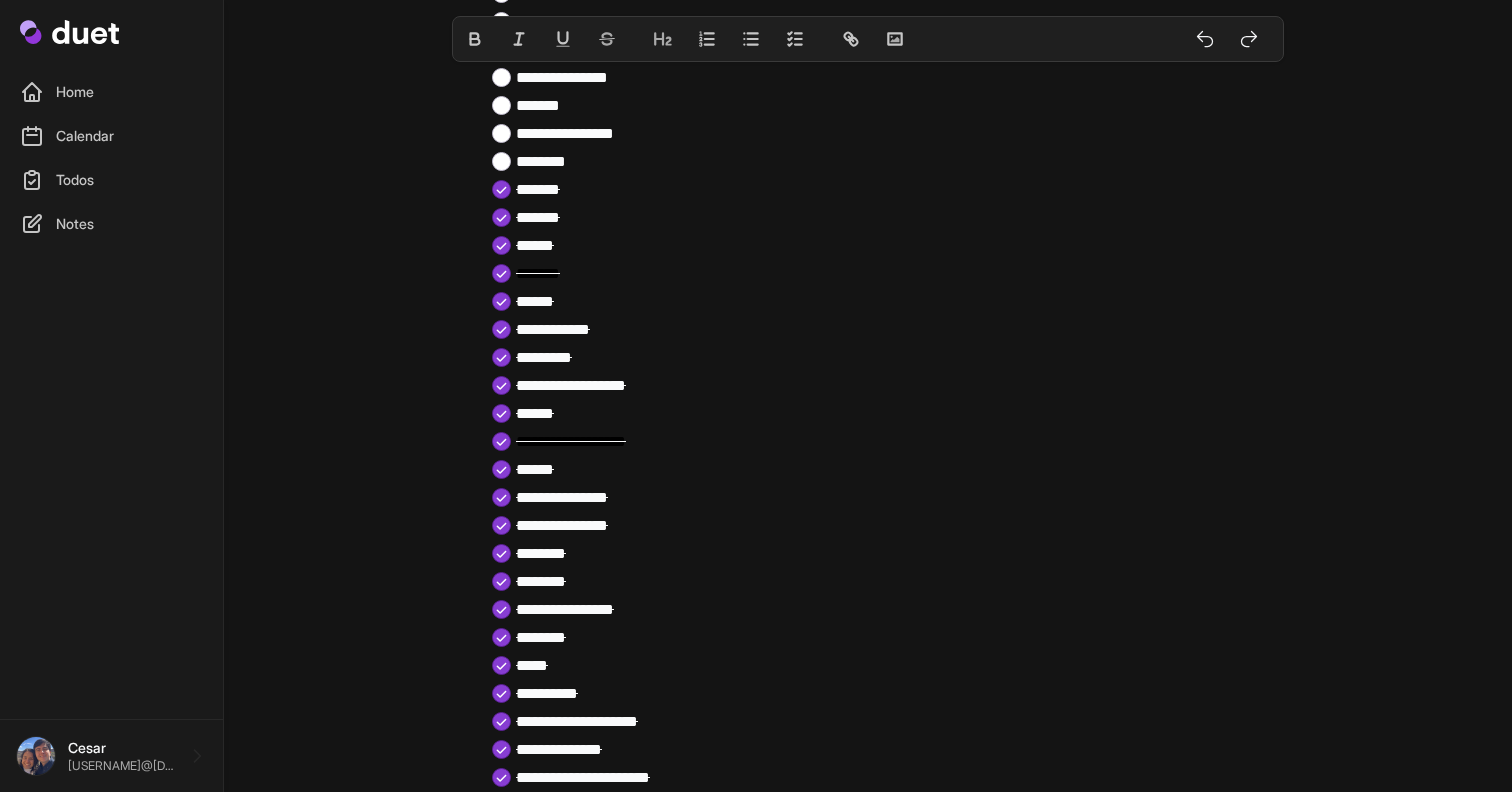 scroll, scrollTop: 781, scrollLeft: 0, axis: vertical 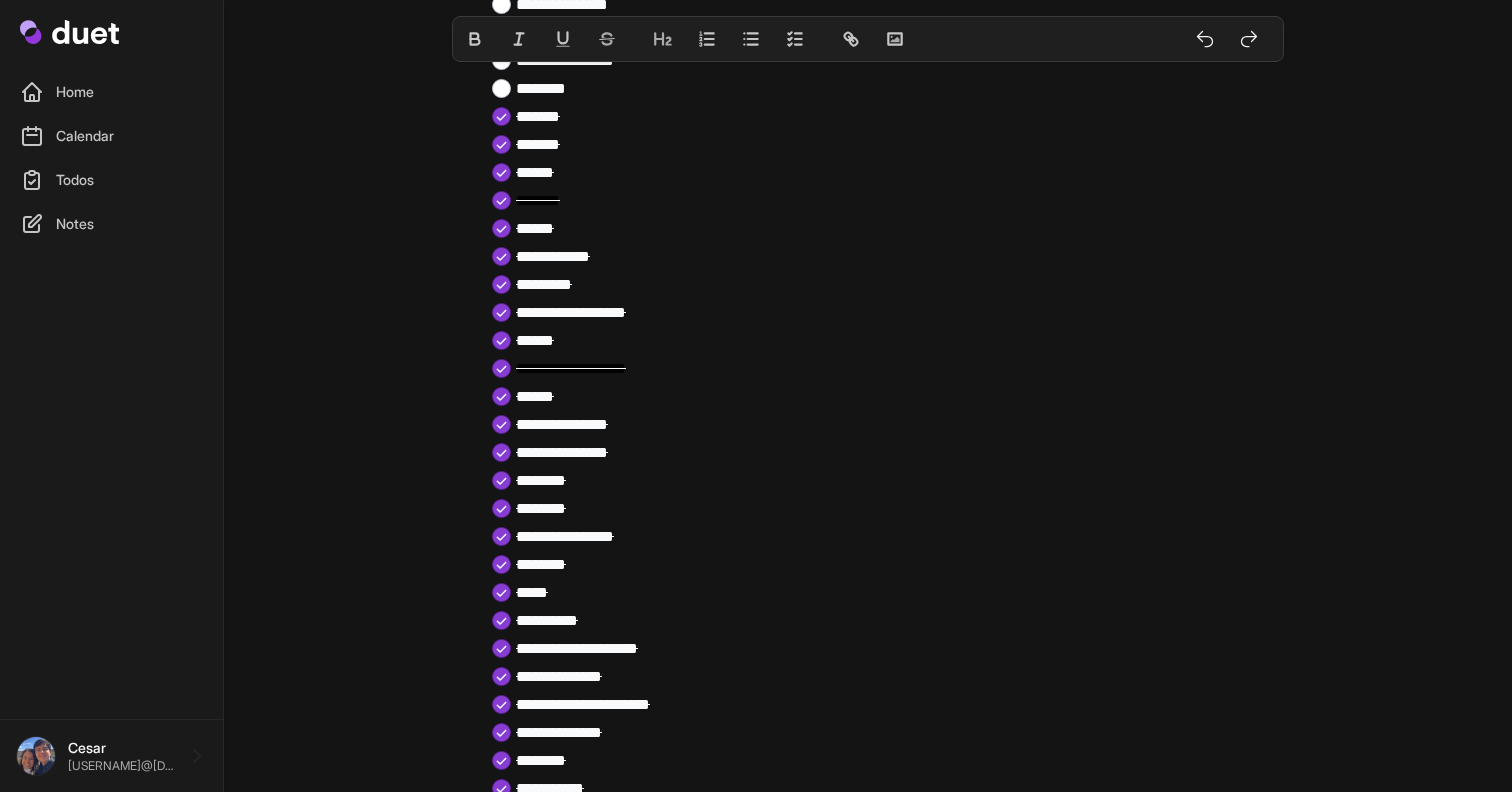 click on "******" at bounding box center (538, 200) 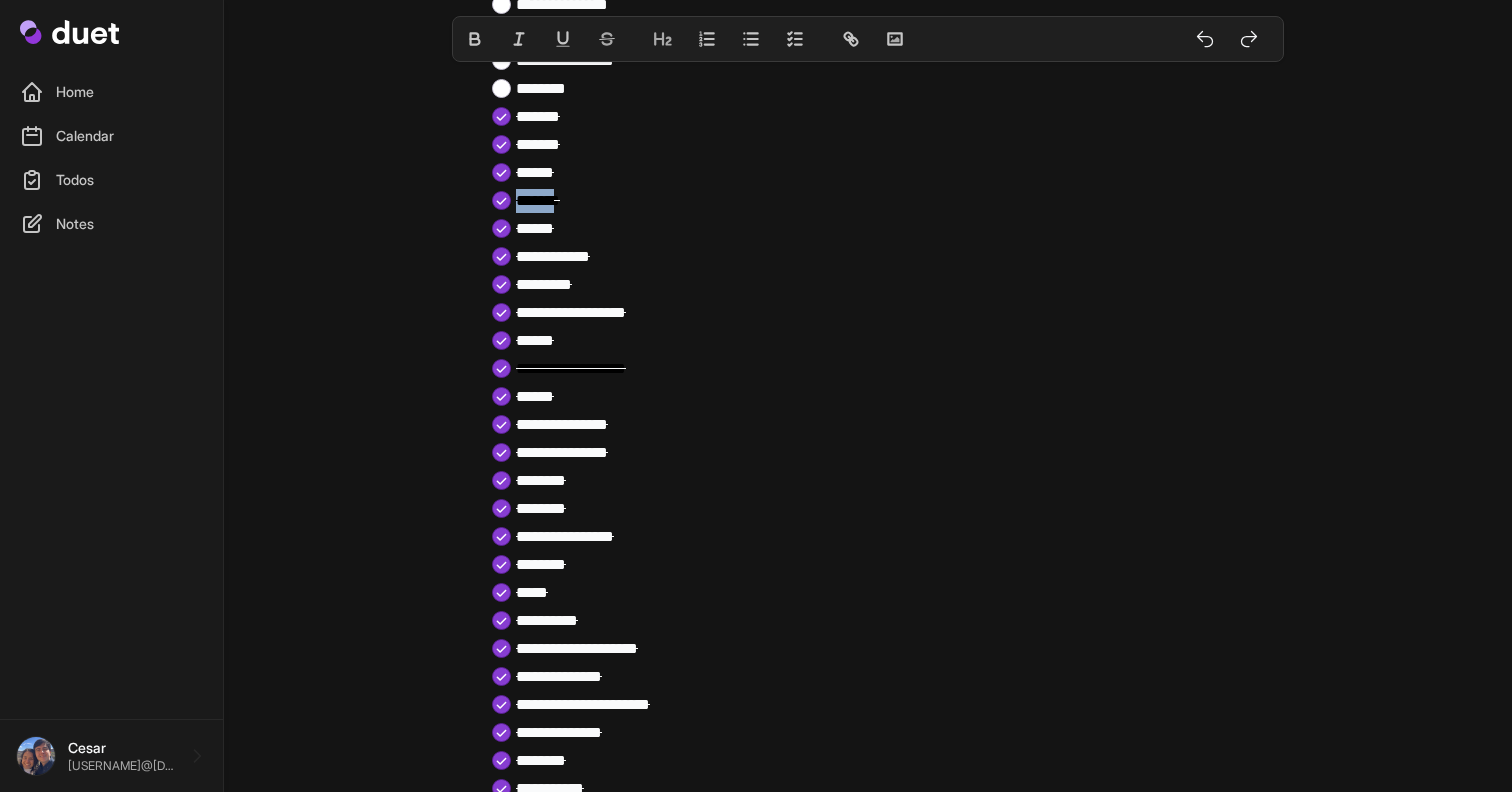 click on "******" at bounding box center [538, 200] 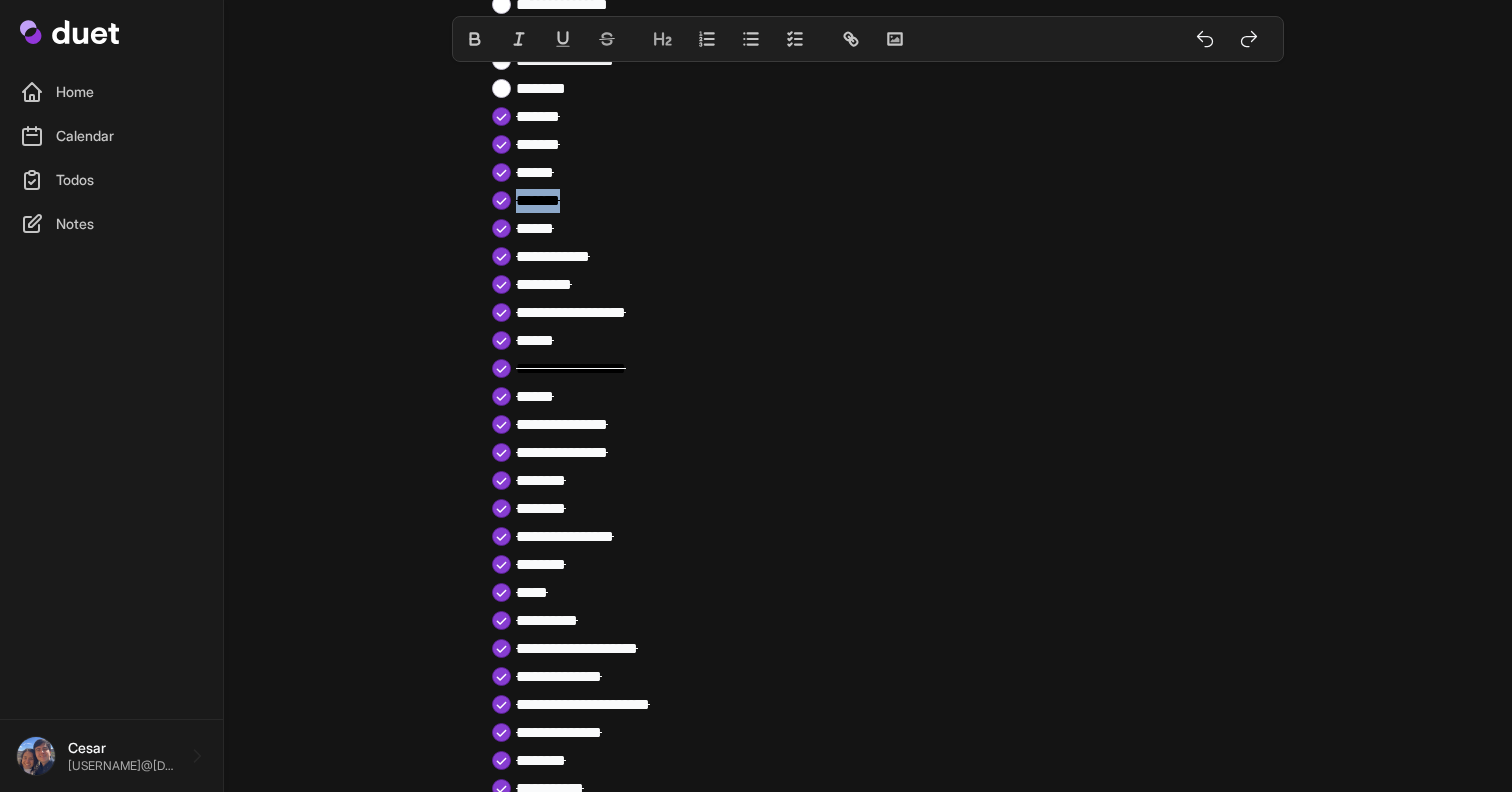 click on "******" at bounding box center [538, 200] 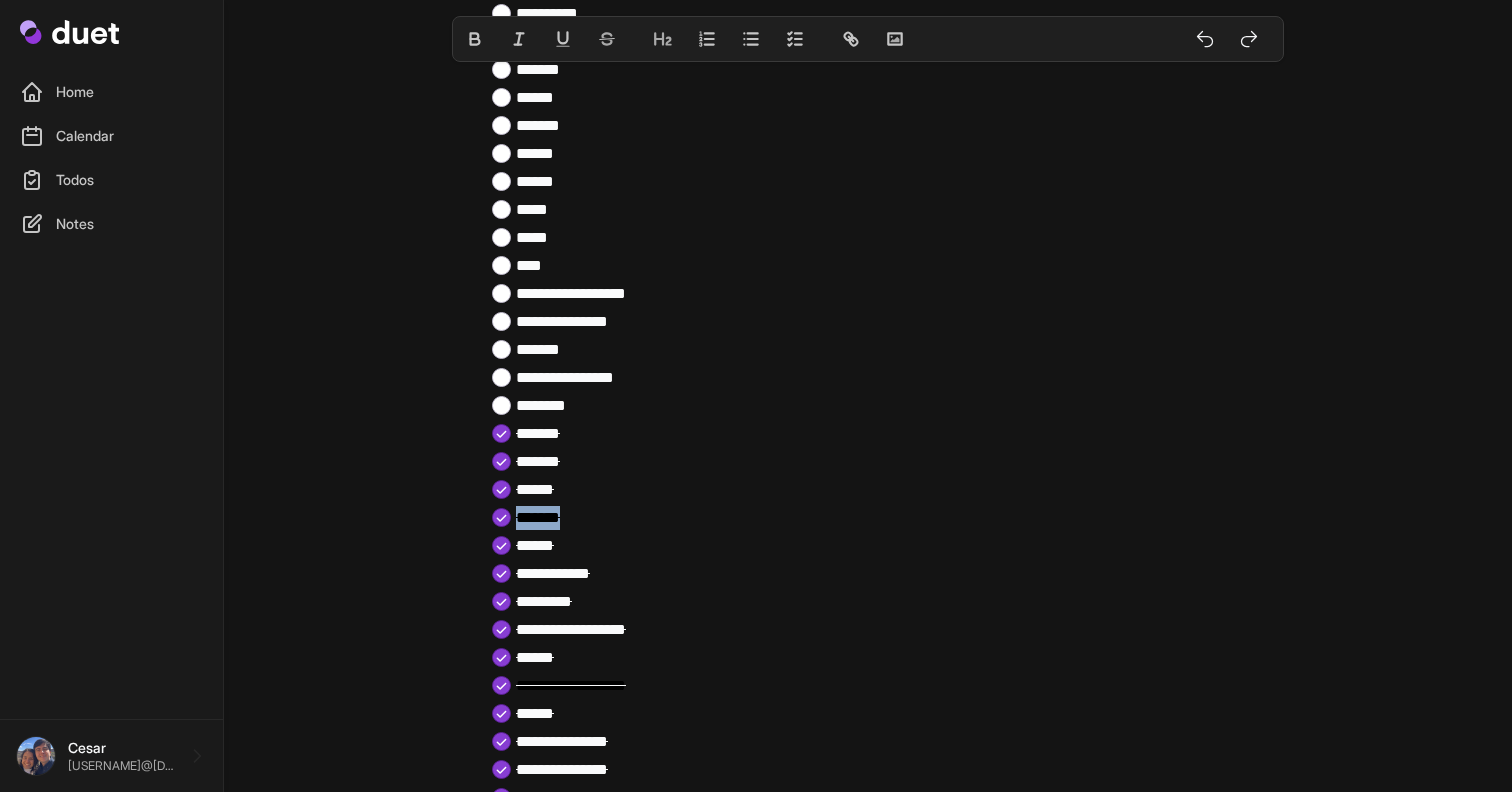 scroll, scrollTop: 520, scrollLeft: 0, axis: vertical 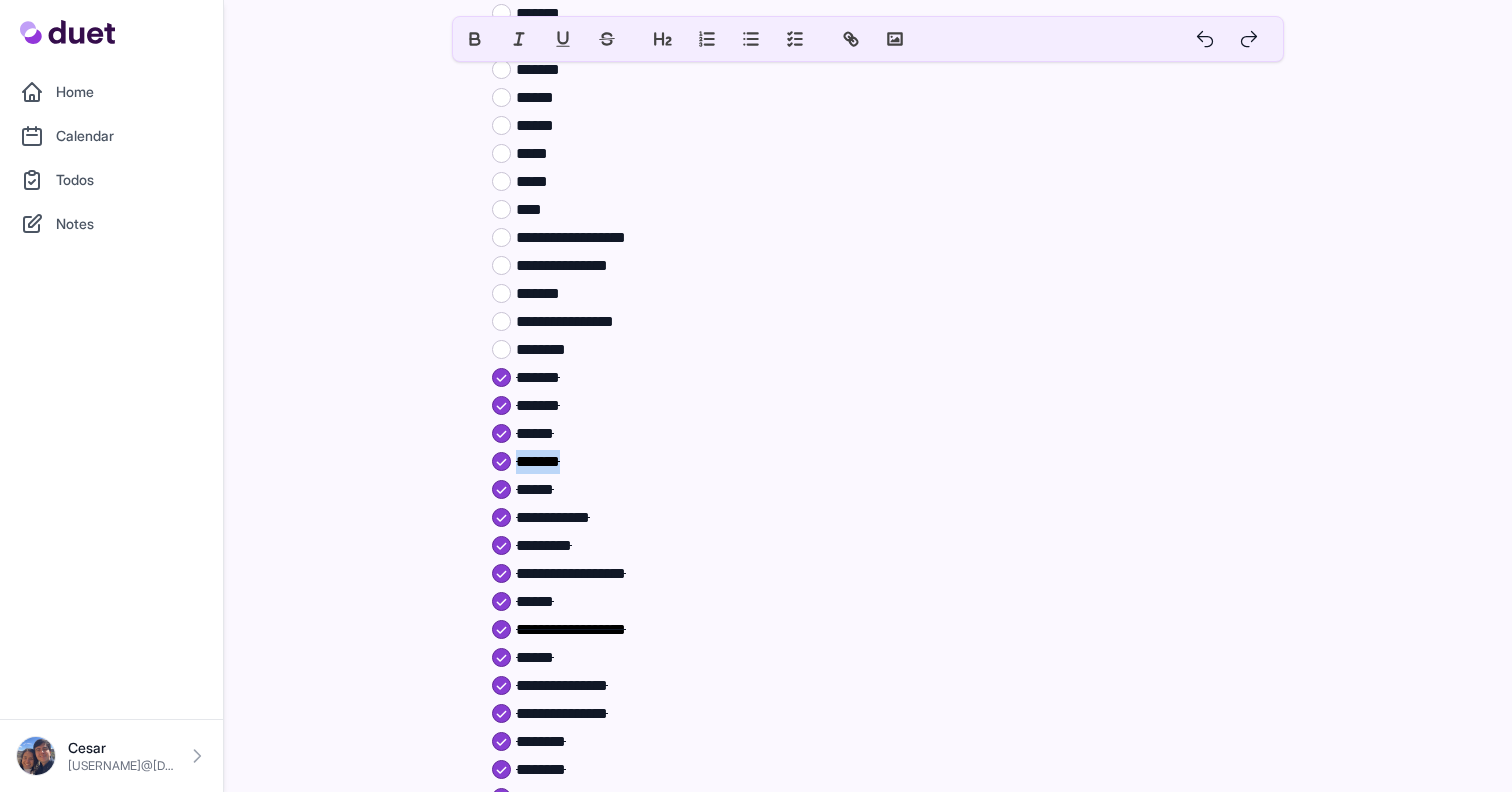 click on "**********" at bounding box center [880, 322] 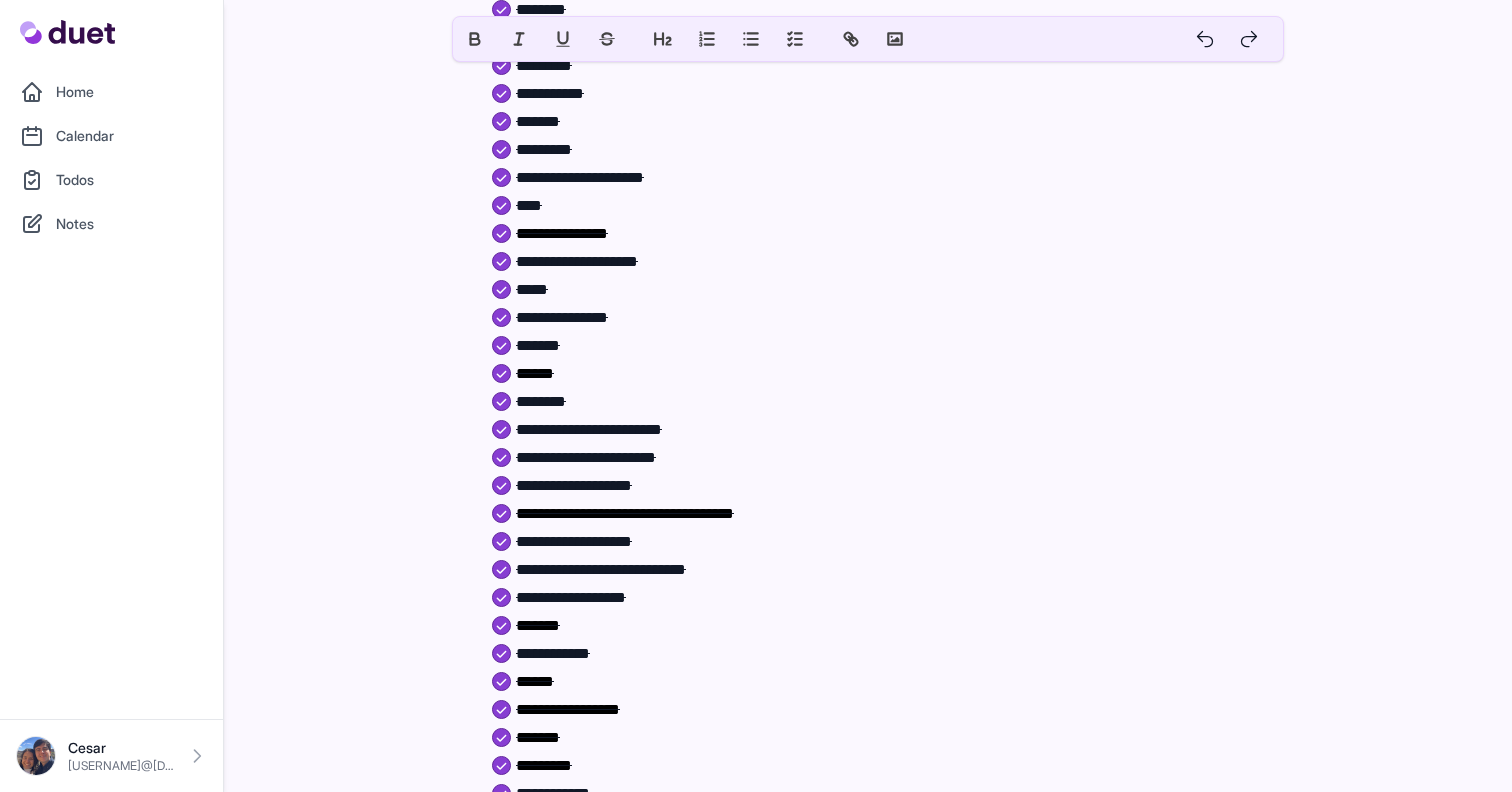 scroll, scrollTop: 1819, scrollLeft: 0, axis: vertical 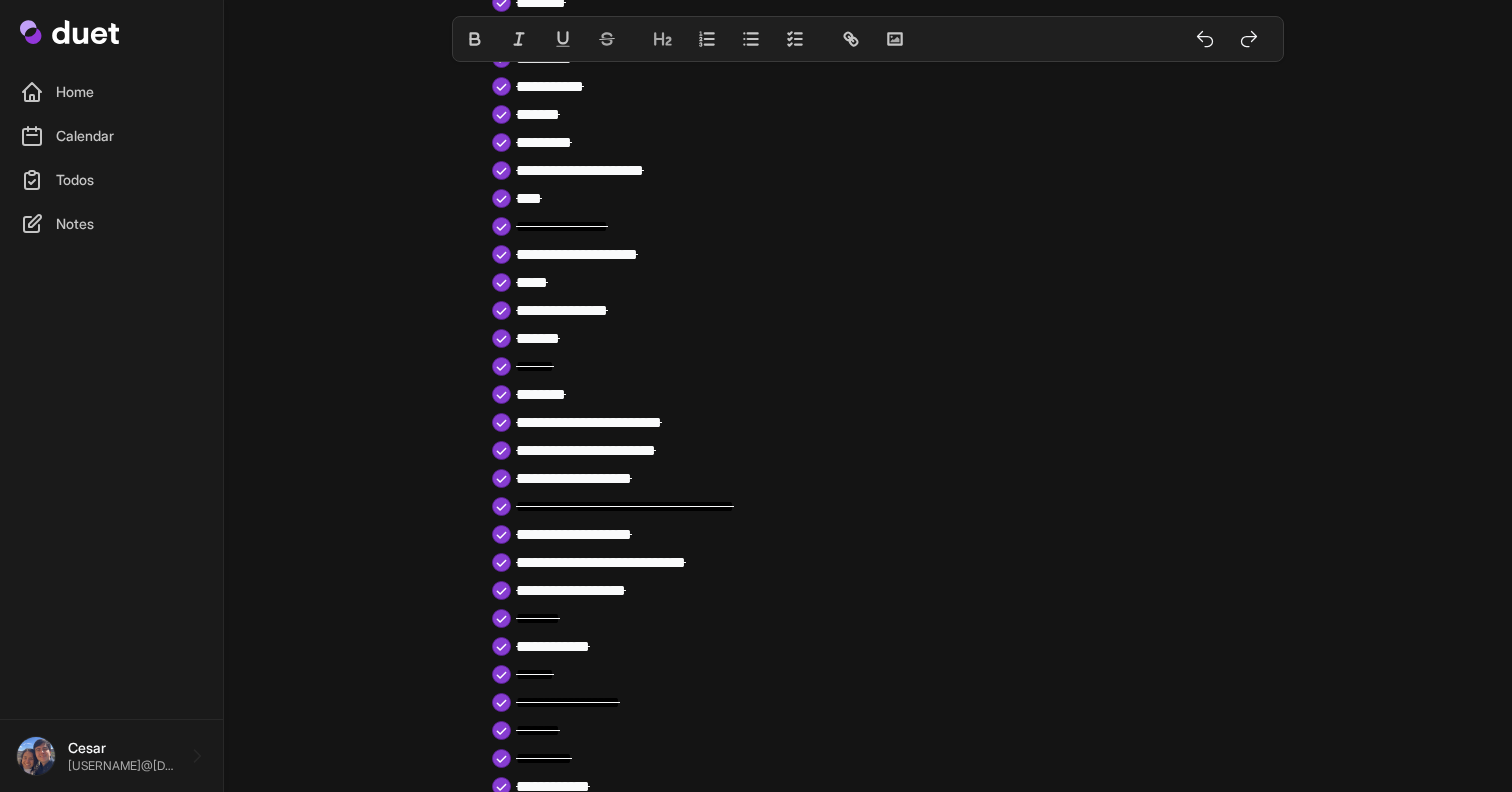 click on "******" at bounding box center (535, 366) 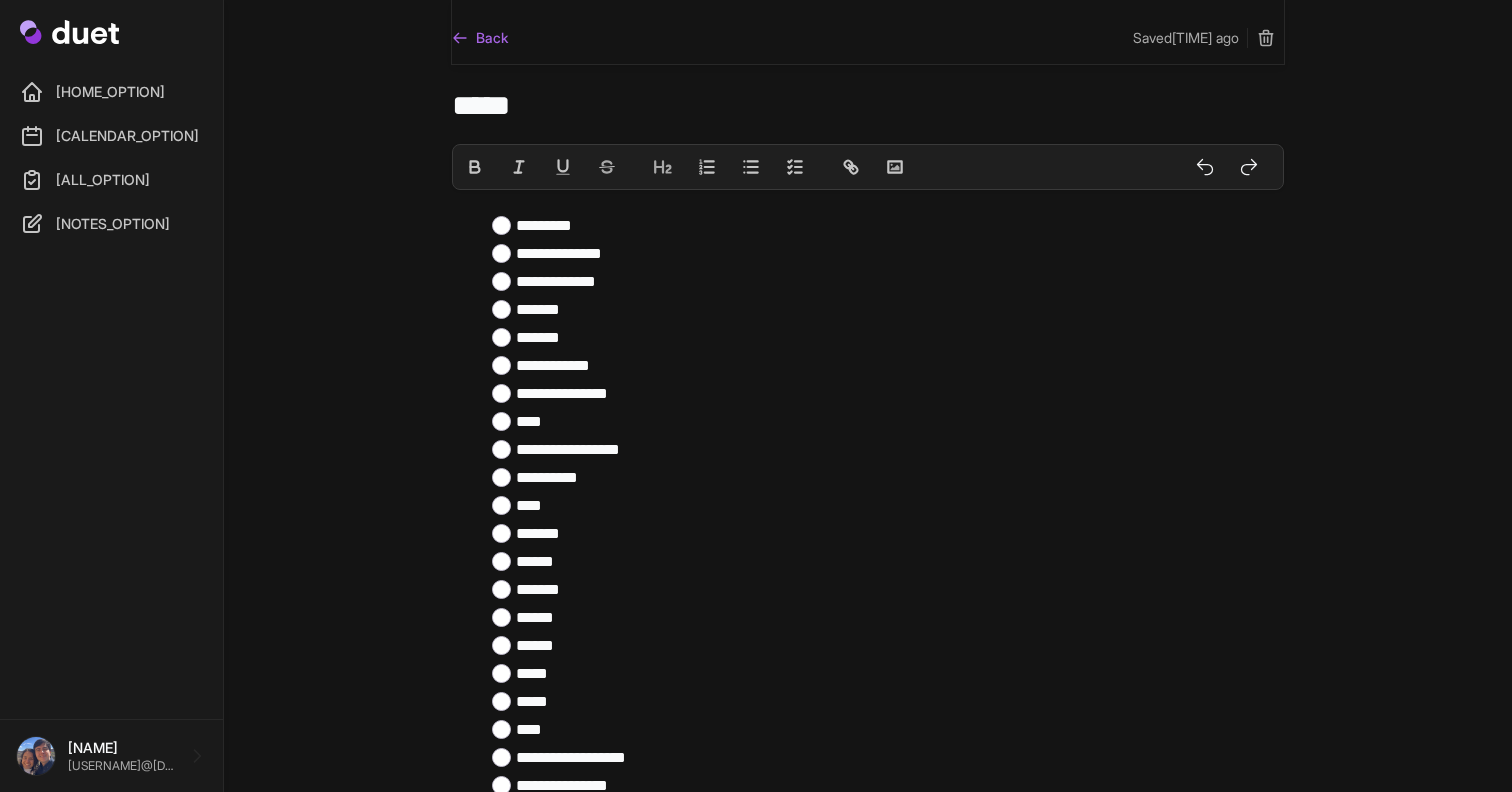 scroll, scrollTop: 1819, scrollLeft: 0, axis: vertical 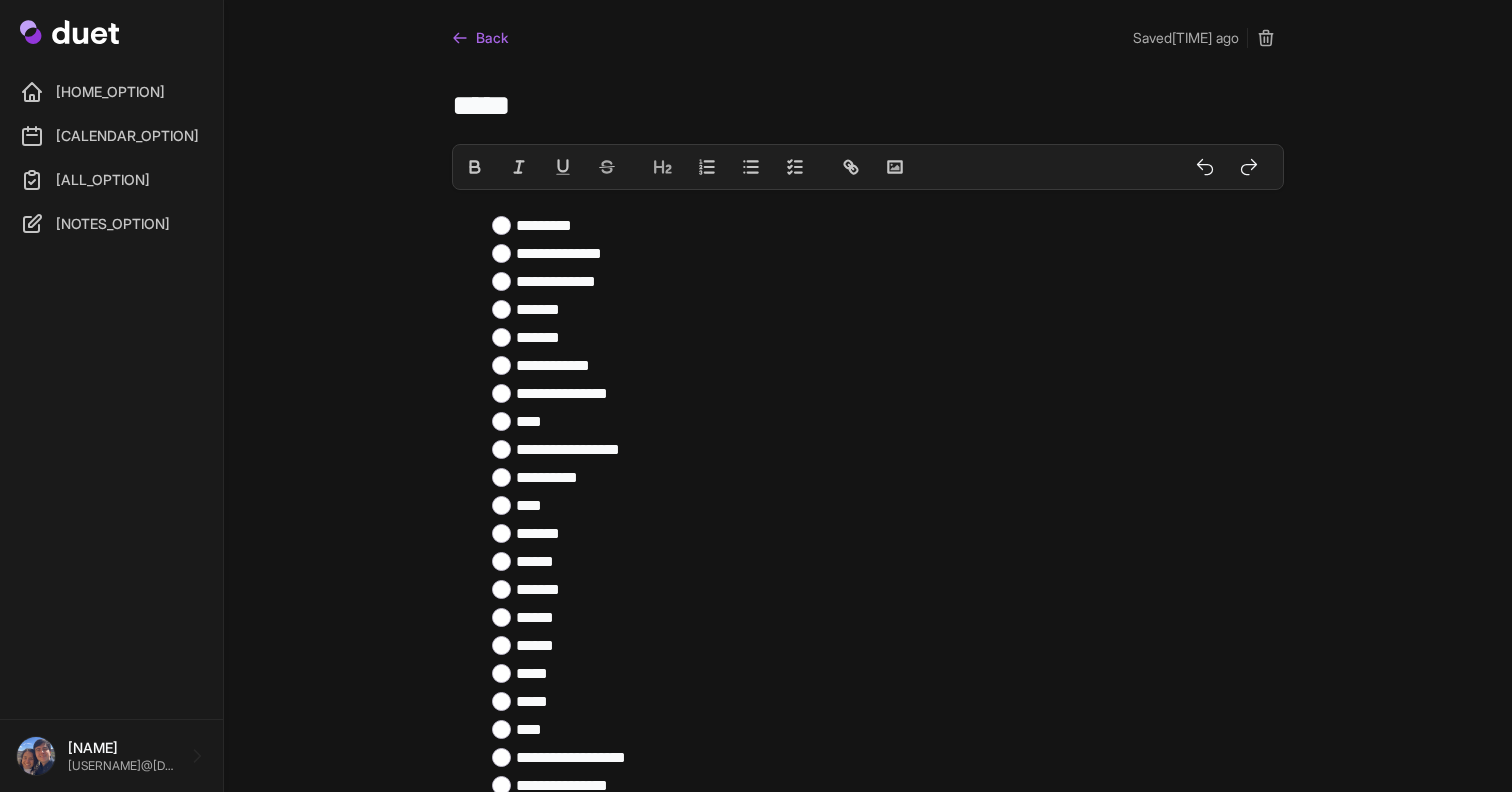 click on "Back" at bounding box center (480, 38) 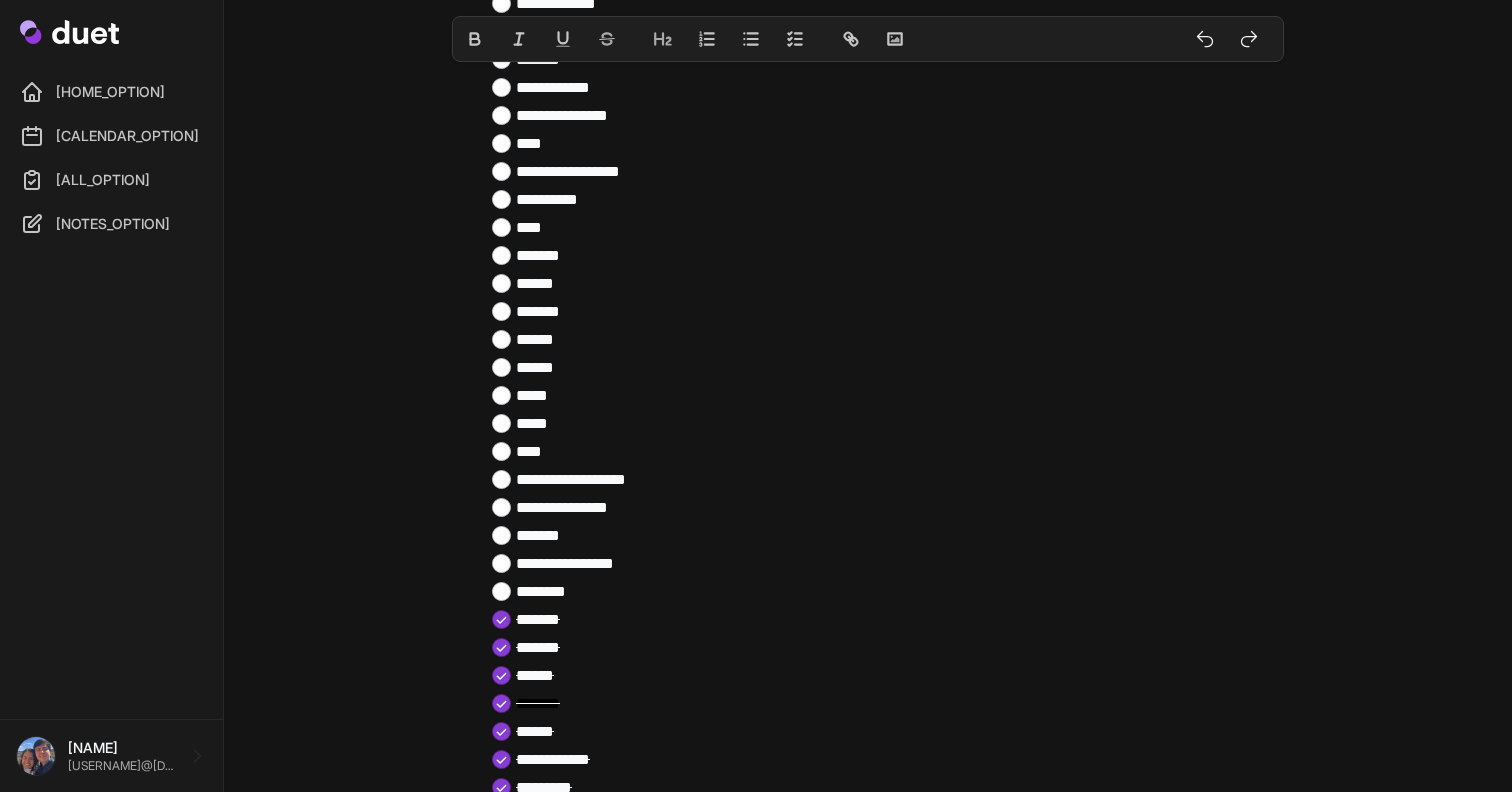 scroll, scrollTop: 284, scrollLeft: 0, axis: vertical 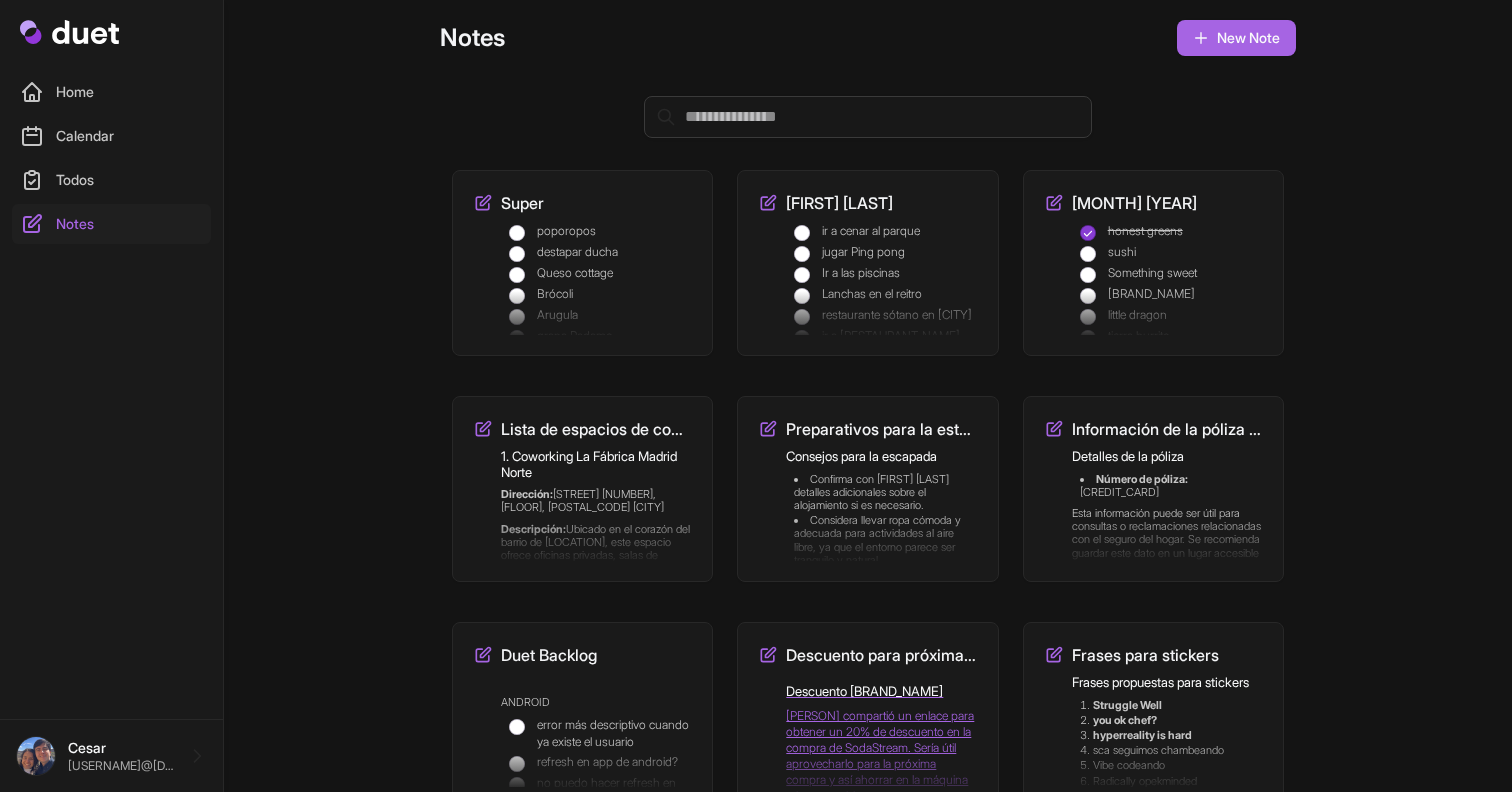 click on "[FIRST] [LAST]" at bounding box center (839, 203) 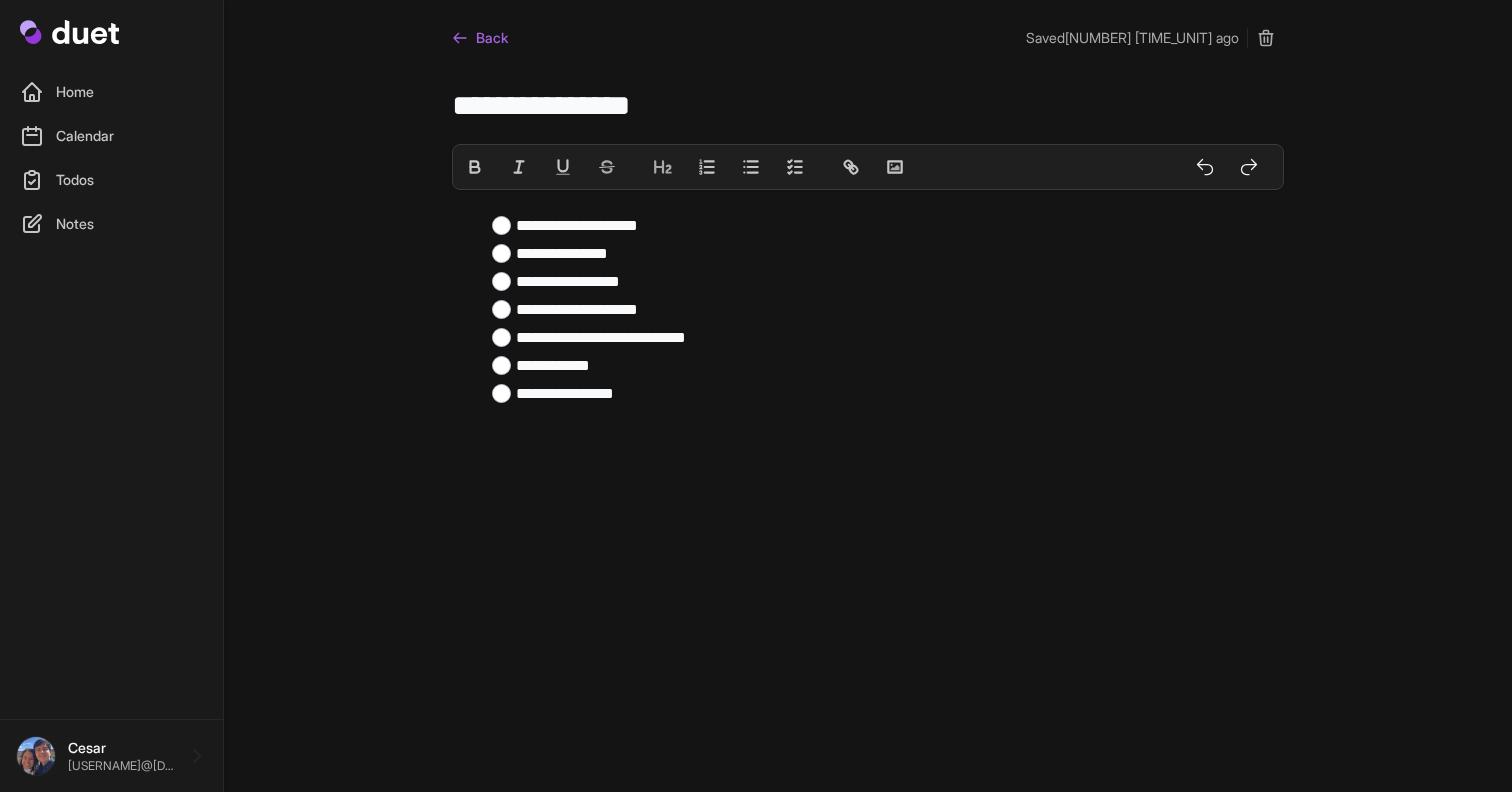click on "Back" at bounding box center [480, 38] 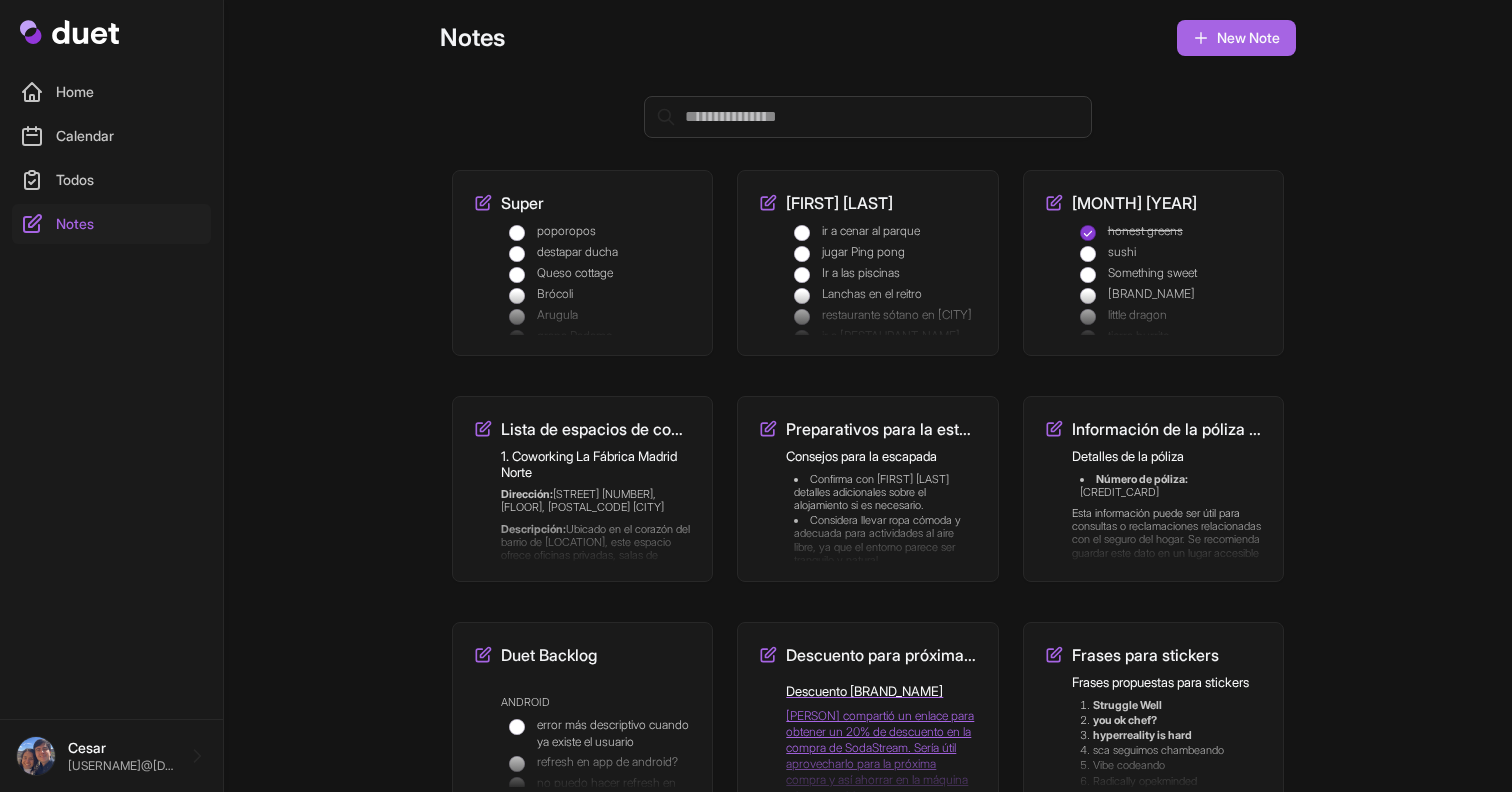 click on "Consejos para la escapada Confirma con [FIRST] [LAST] detalles adicionales sobre el alojamiento si es necesario. Considera llevar ropa cómoda y adecuada para actividades al aire libre, ya que el entorno parece ser tranquilo y natural. Revisa el transporte o rutas para llegar a [STREET_NAME] [NUMBER] con antelación para evitar contratiempos. Prepara algún plan para comidas o compra anticipada de alimentos si no hay restaurantes cercanos." at bounding box center (881, 501) 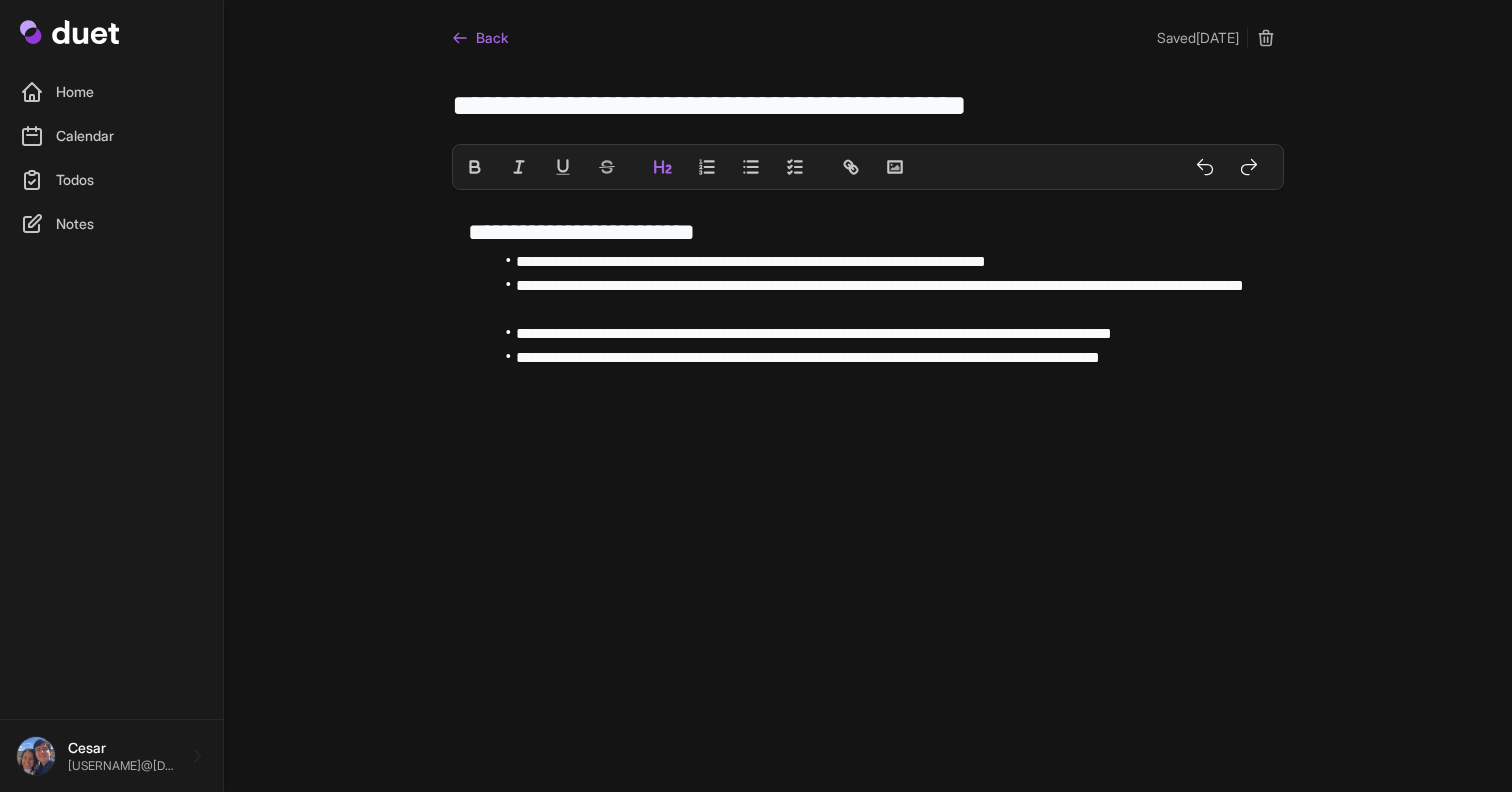 click on "Back
Saved [DATE]" at bounding box center (868, 32) 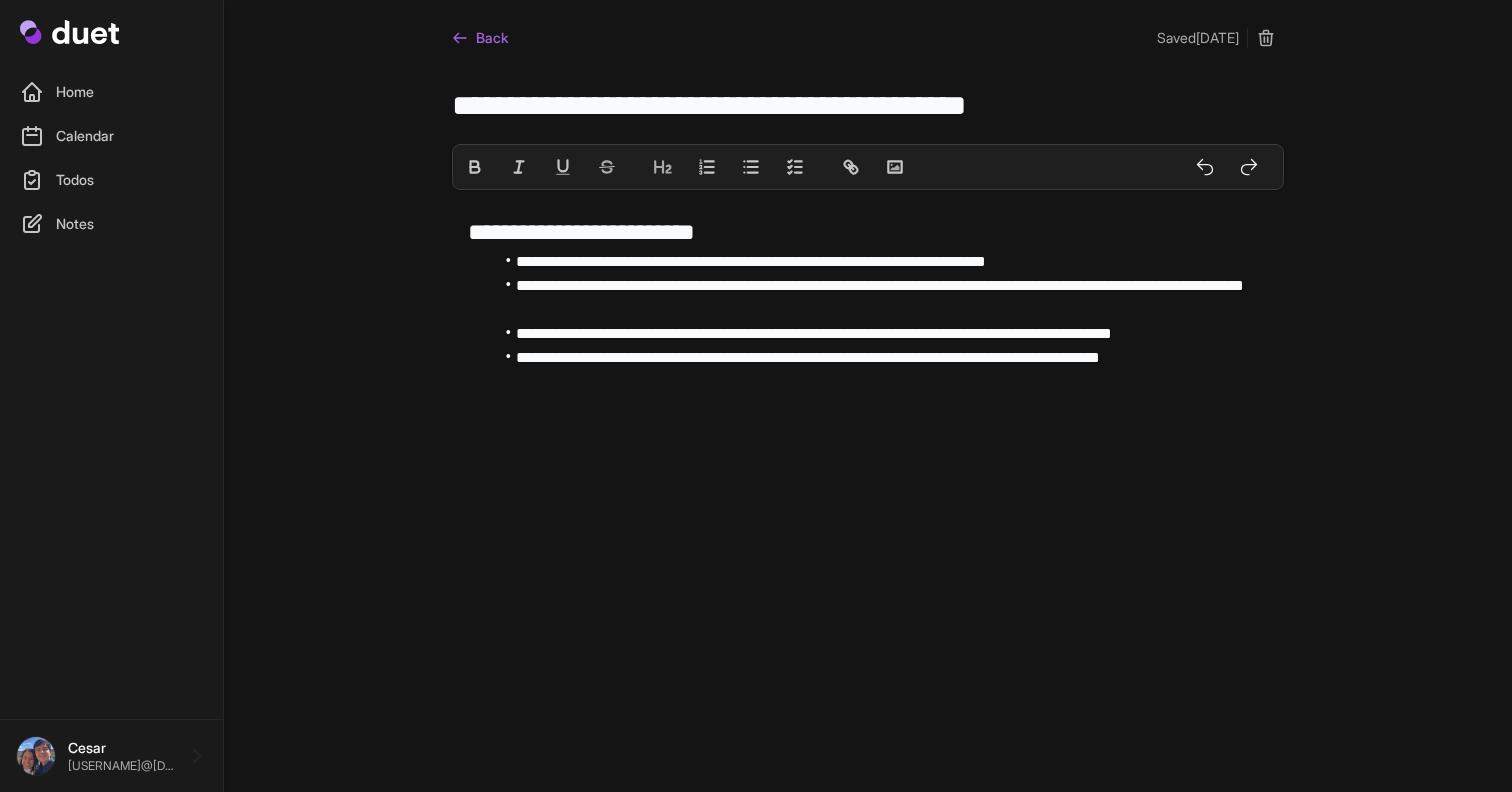 click on "Back" at bounding box center (480, 38) 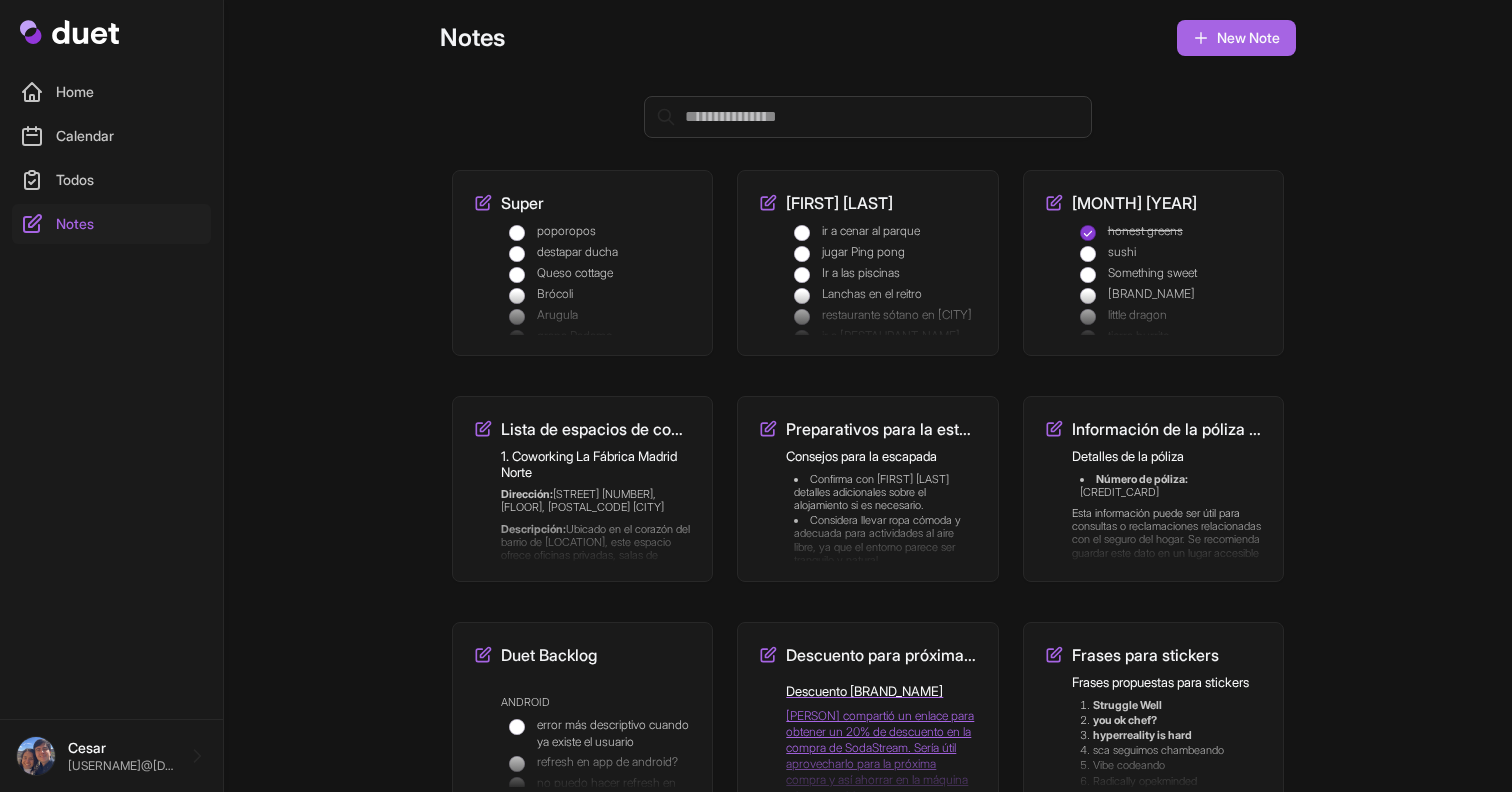 click on "Dirección:  Calle Manuel Tovar 33, 3º, 28034 Madrid" at bounding box center [596, 501] 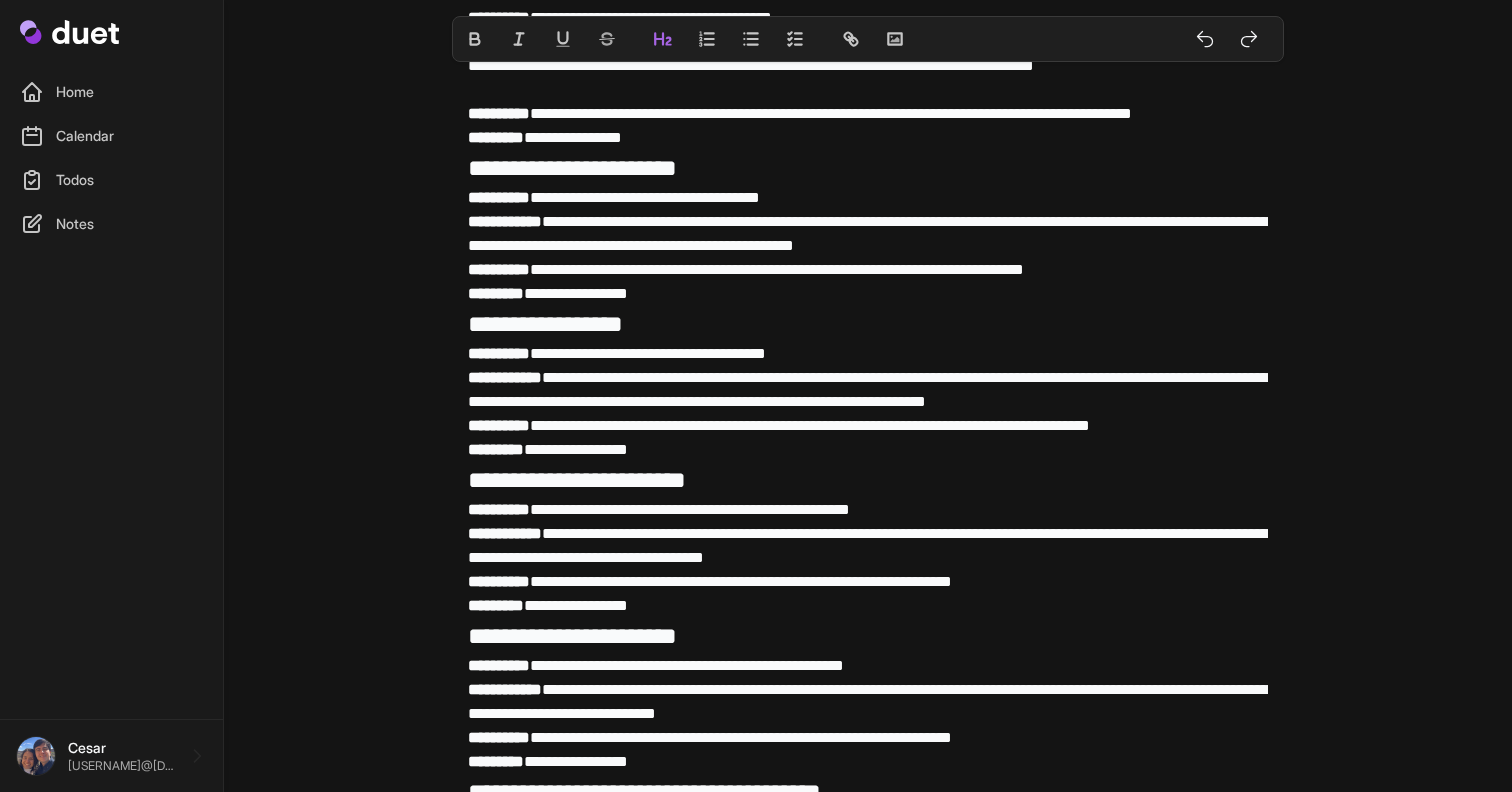 scroll, scrollTop: 0, scrollLeft: 0, axis: both 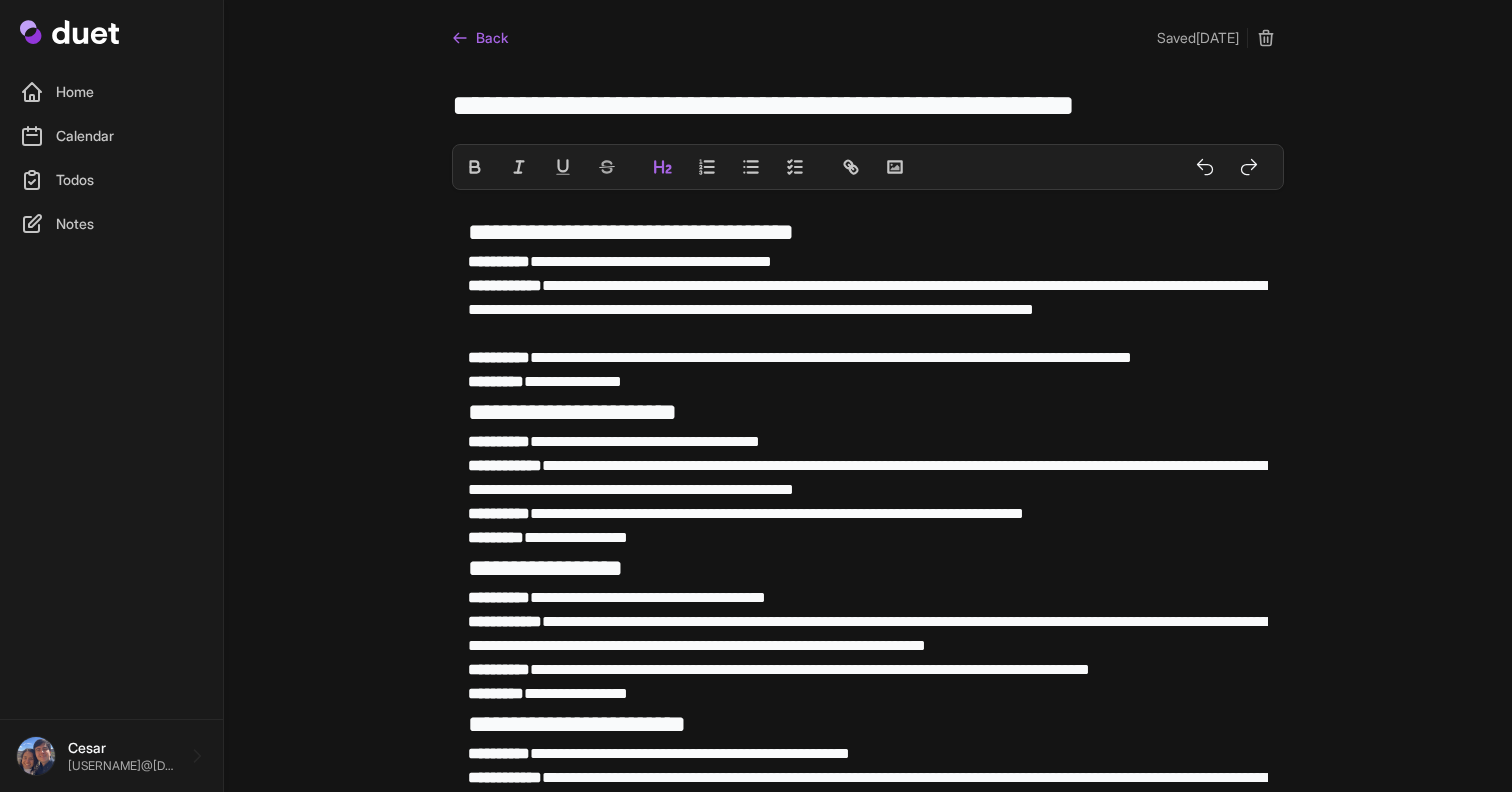 click on "Back
Saved  1 day ago" at bounding box center [868, 32] 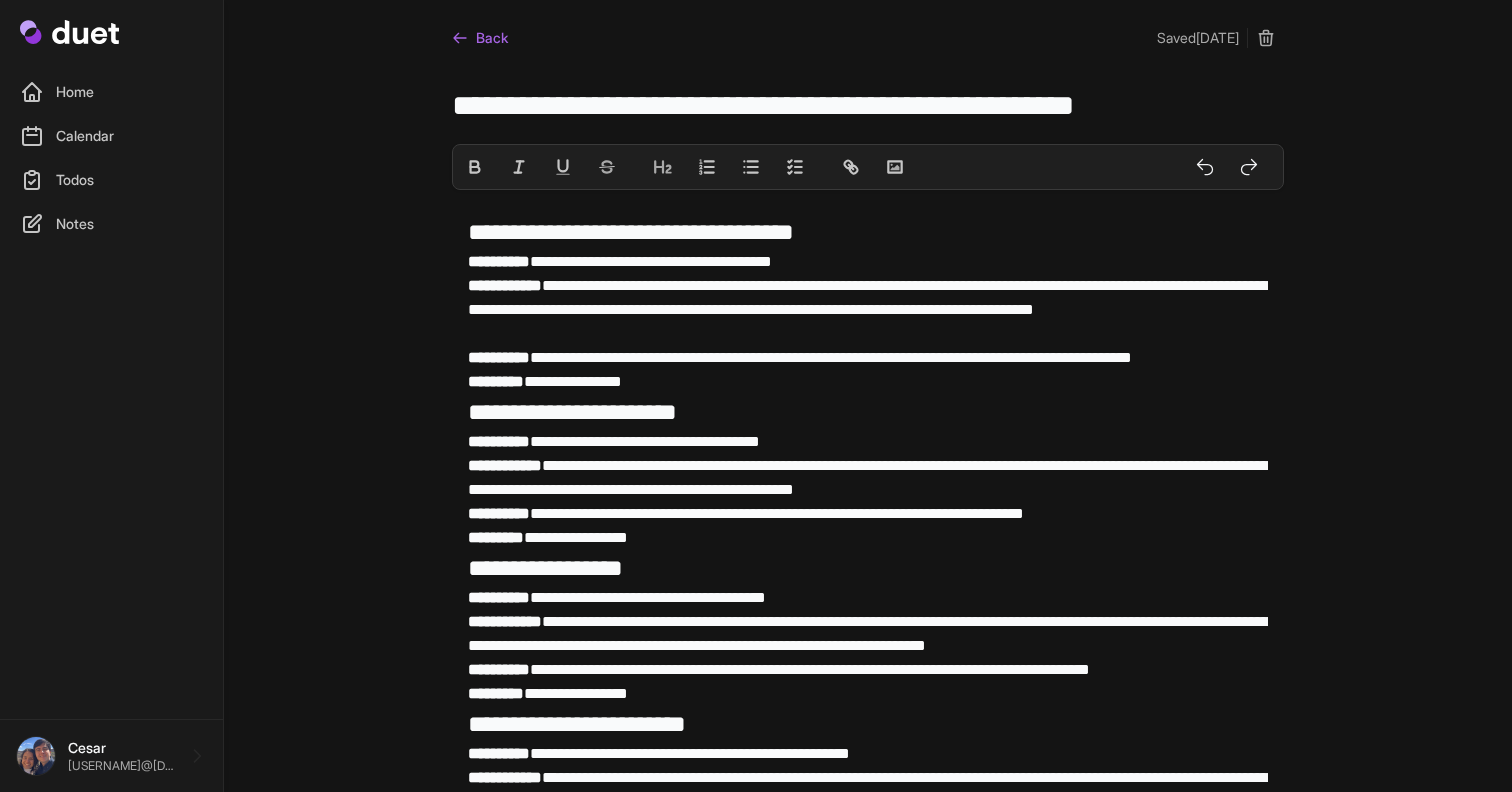 click on "Back" at bounding box center (480, 38) 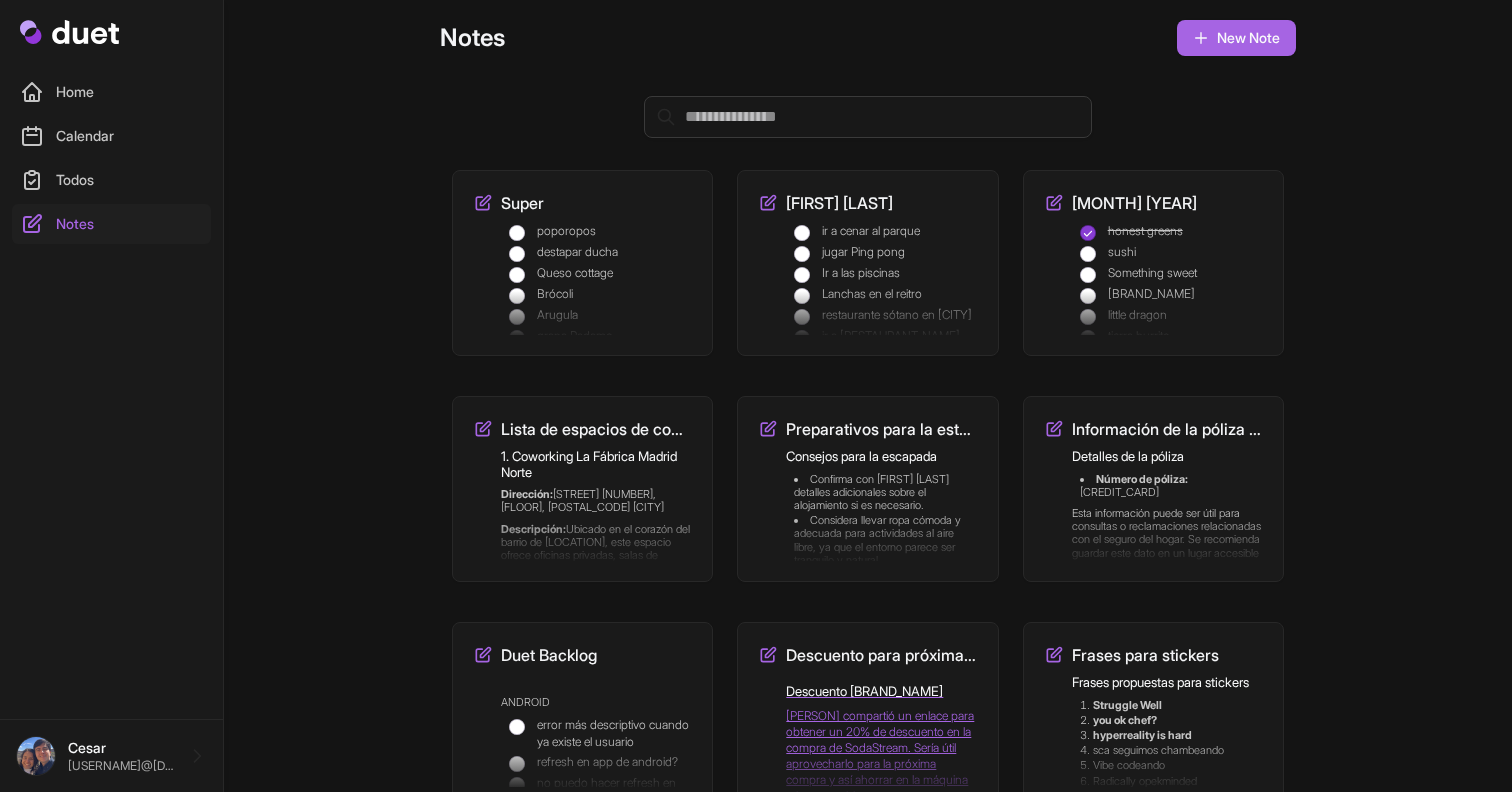 click on "Detalles de la póliza Número de póliza:  8-10.936.977-V Esta información puede ser útil para consultas o reclamaciones relacionadas con el seguro del hogar. Se recomienda guardar este dato en un lugar accesible y seguro." at bounding box center [1167, 511] 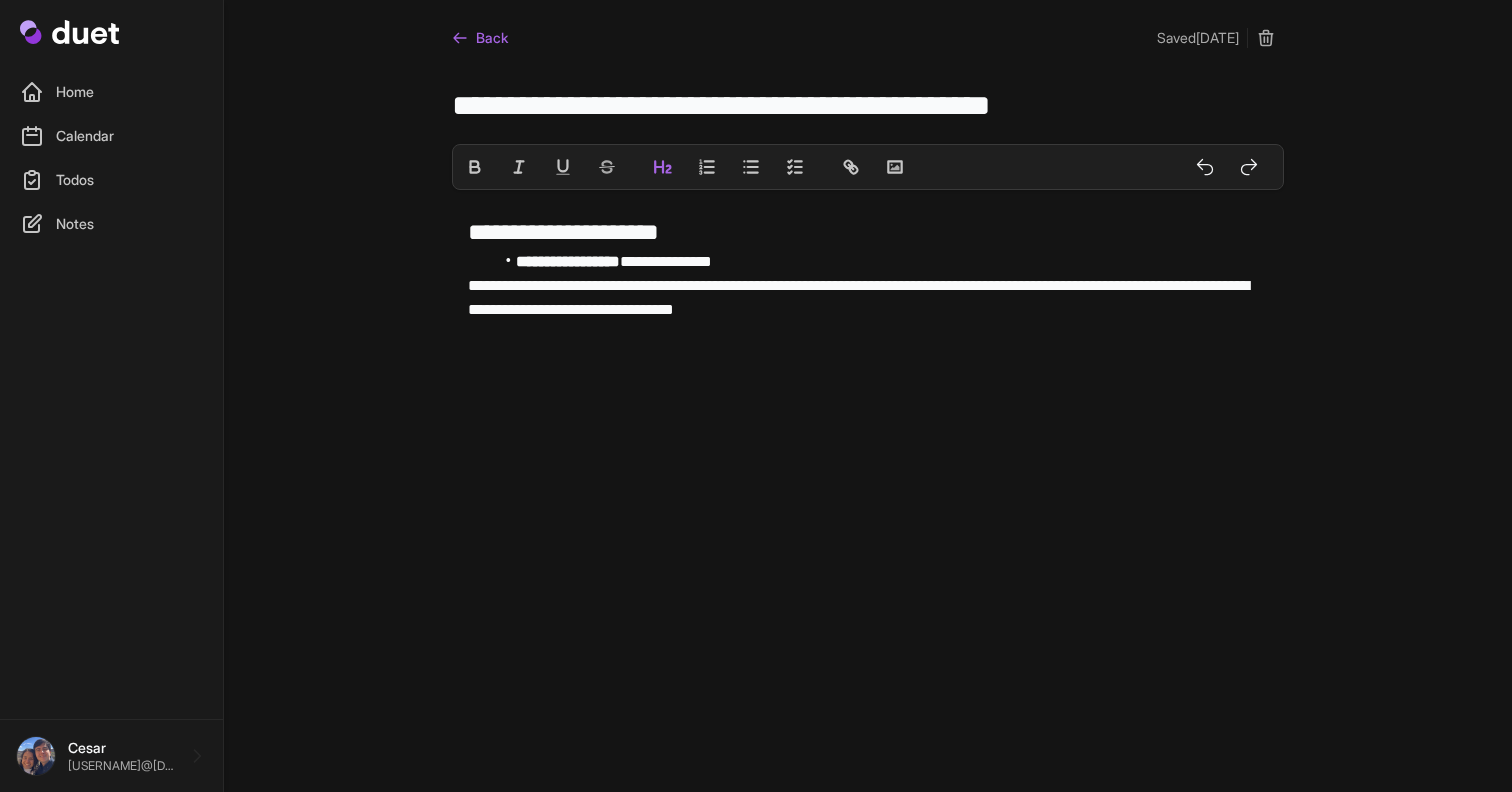 click on "Back" at bounding box center [480, 38] 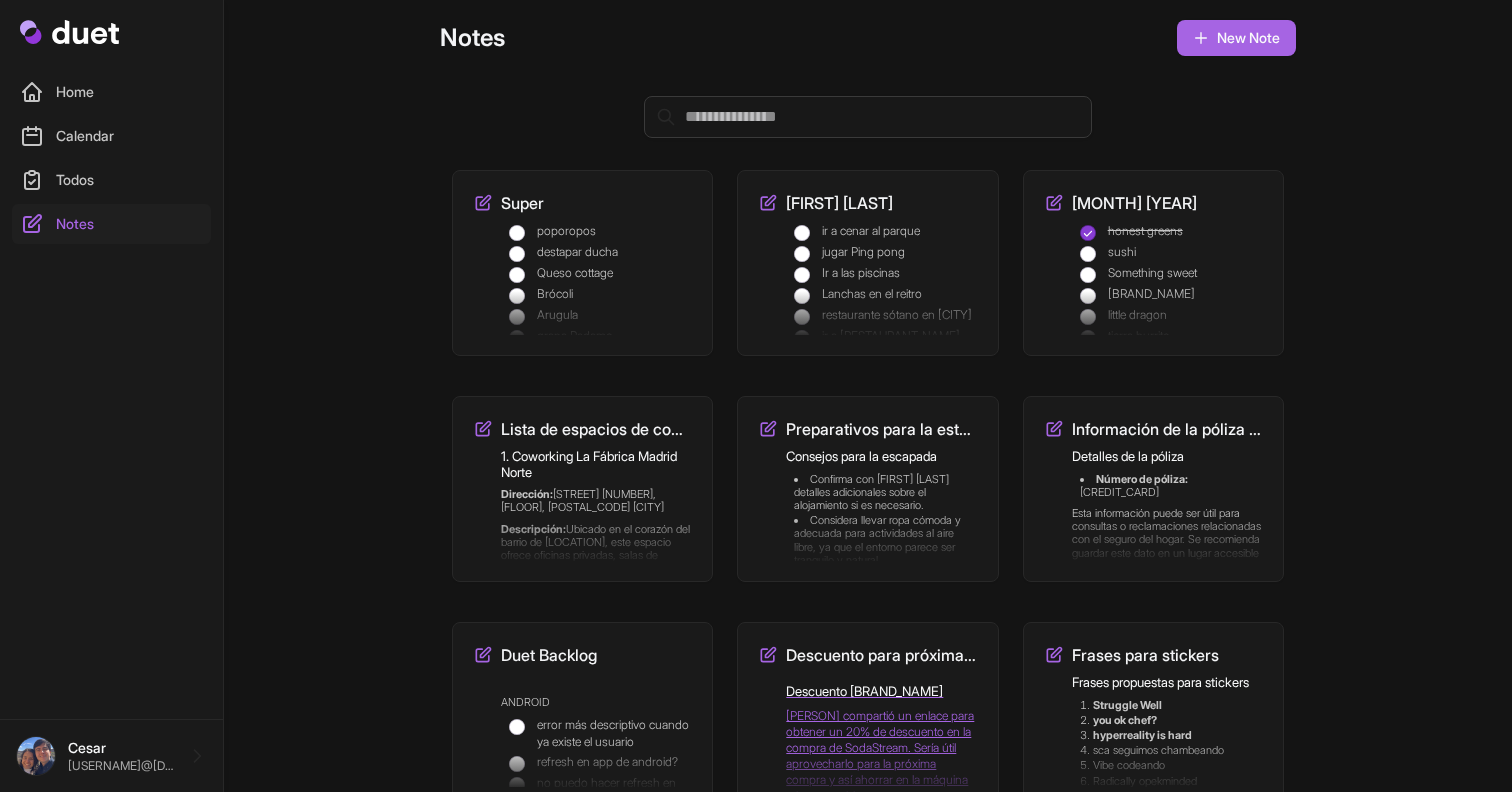 click on "Preparativos para la estancia en Villaverde" at bounding box center (867, 429) 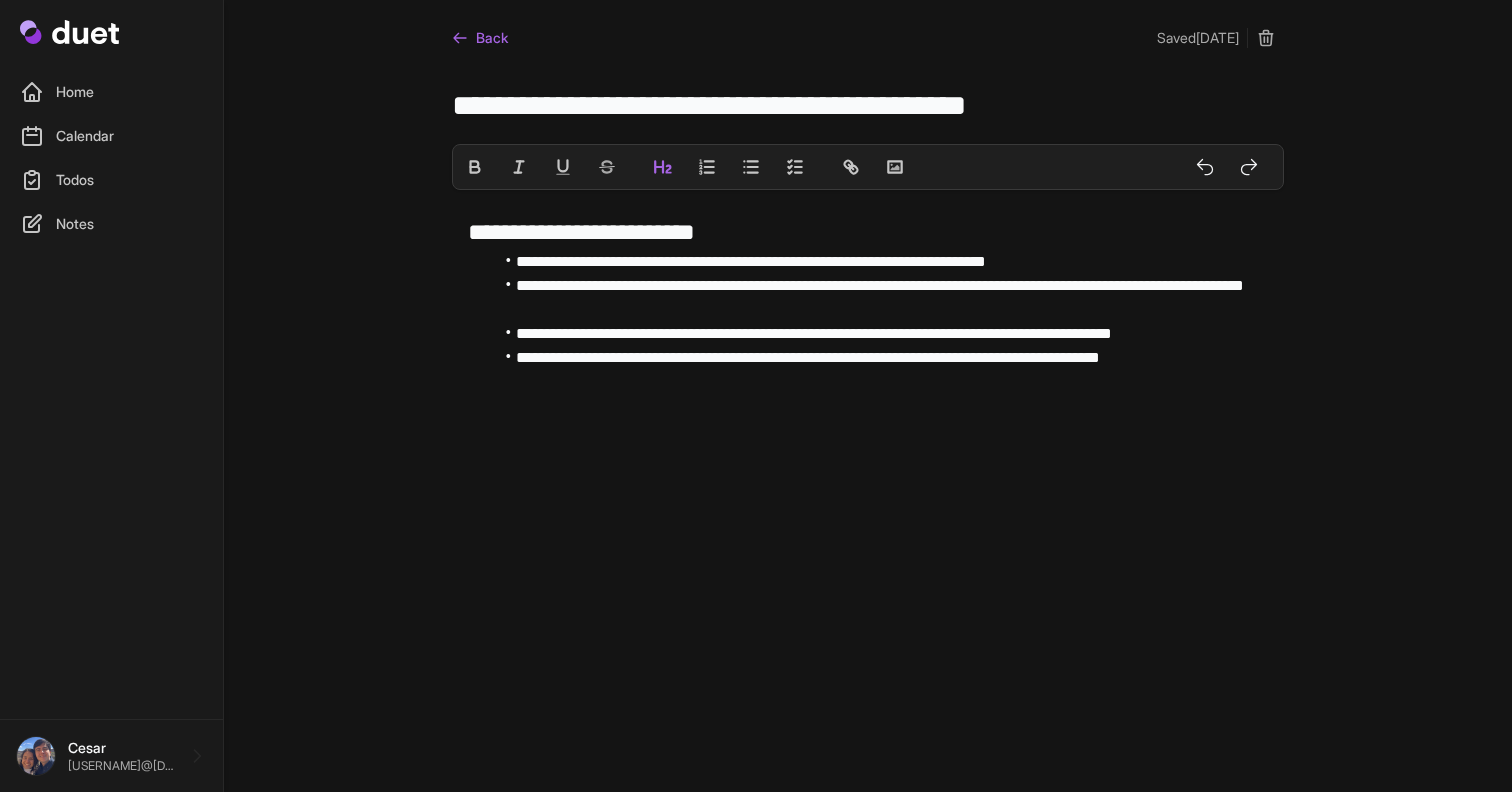 click on "Back" at bounding box center (480, 38) 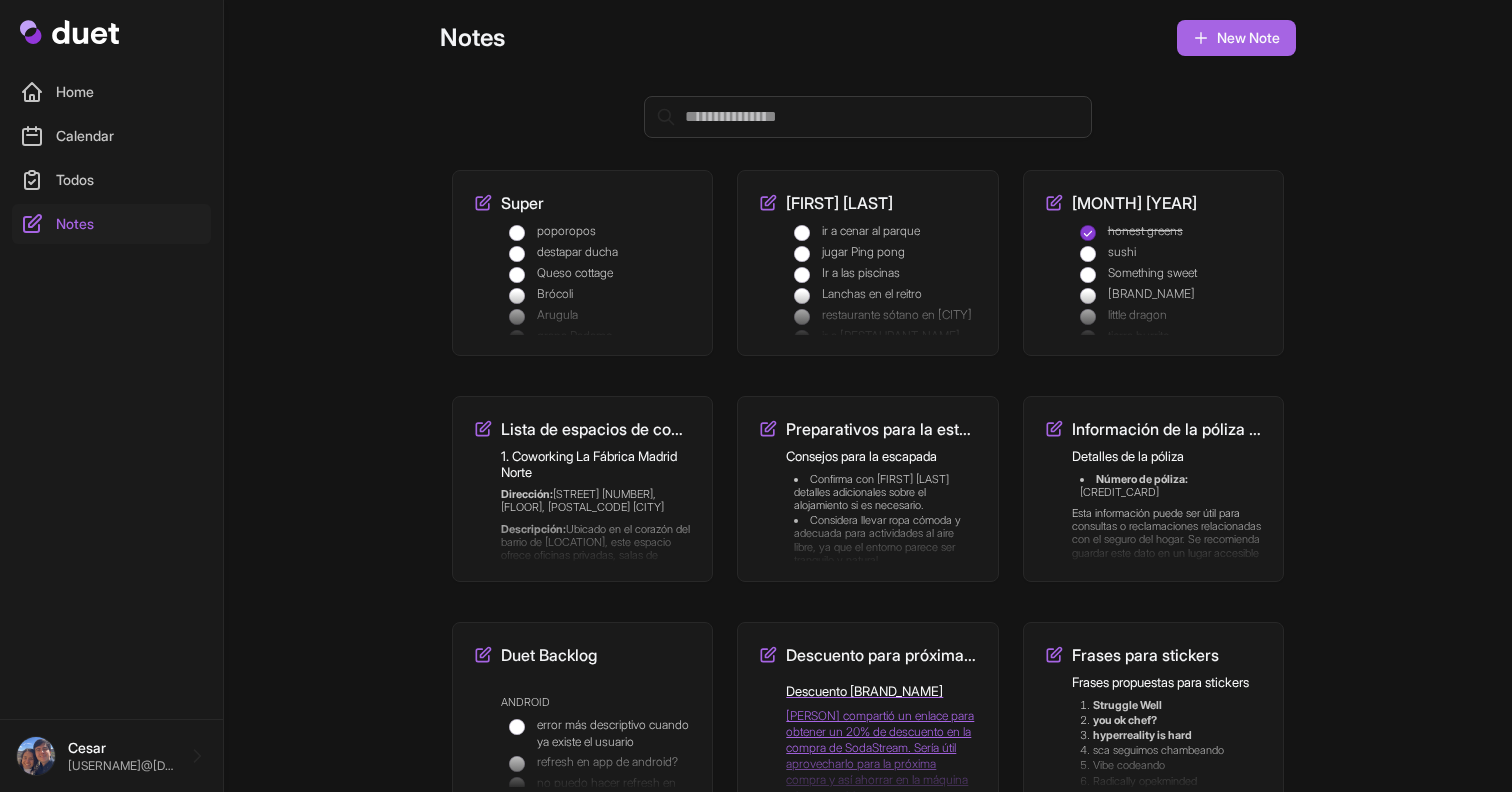 scroll, scrollTop: 285, scrollLeft: 0, axis: vertical 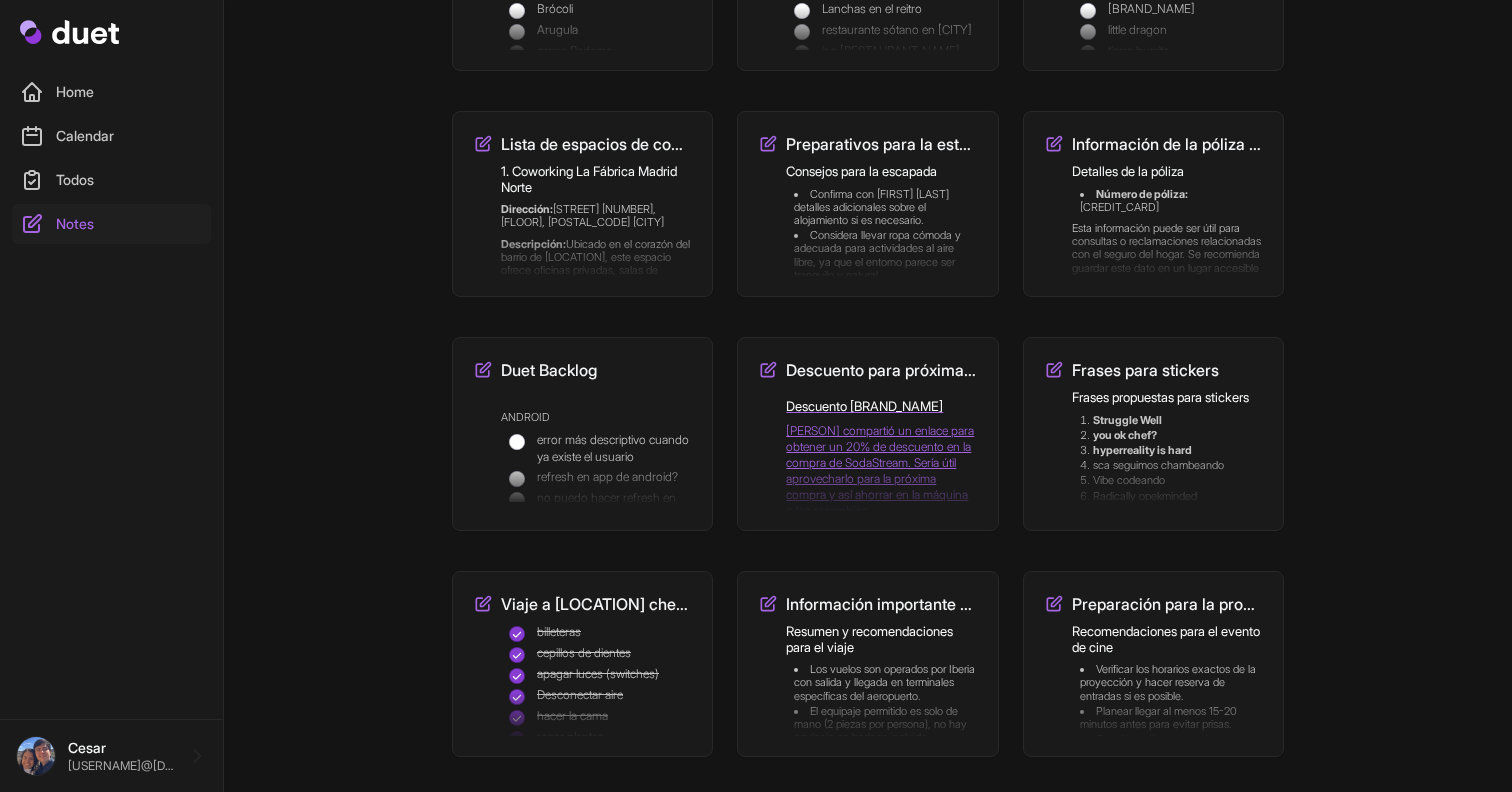 click at bounding box center (596, 482) 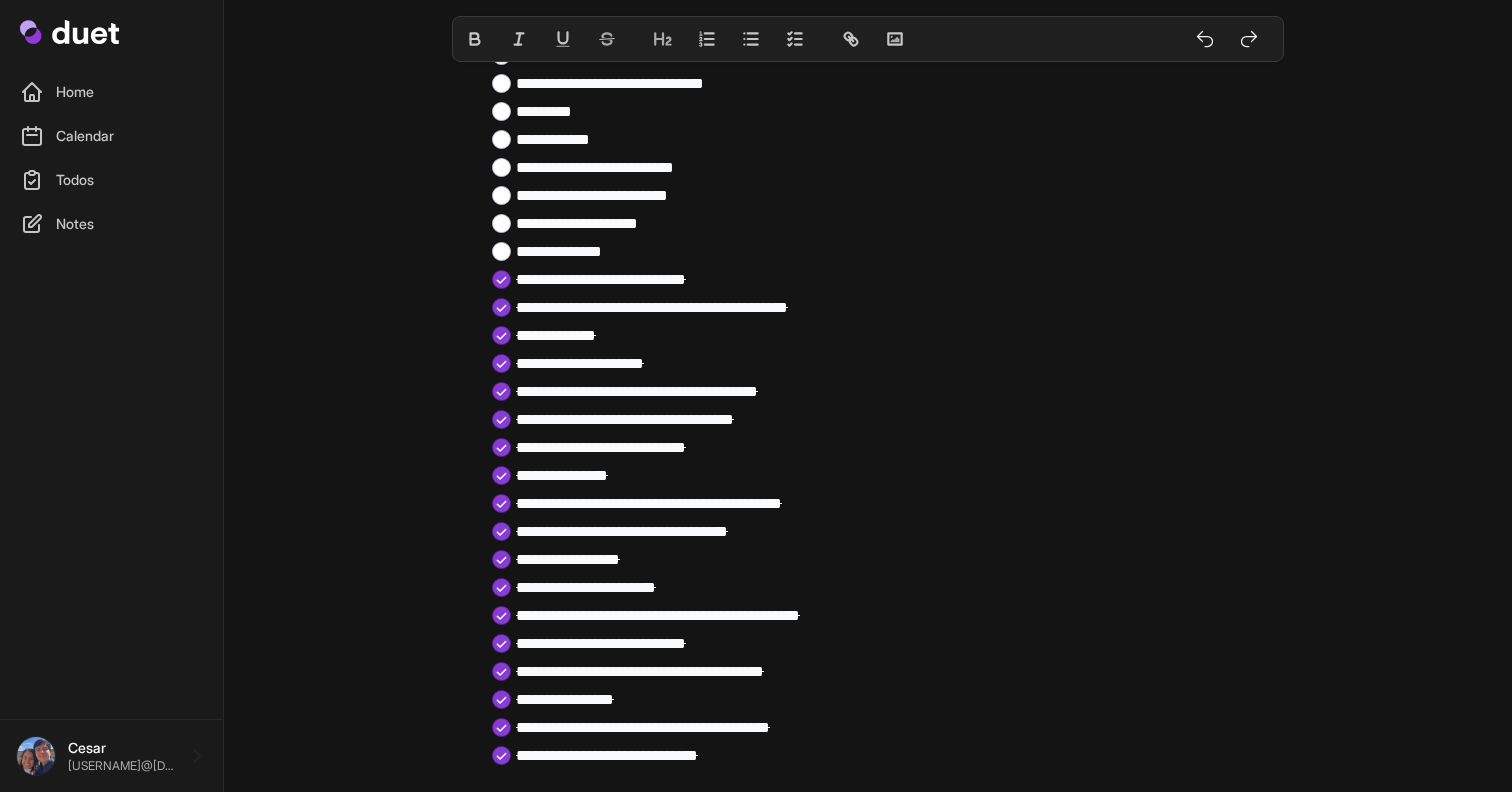 scroll, scrollTop: 382, scrollLeft: 0, axis: vertical 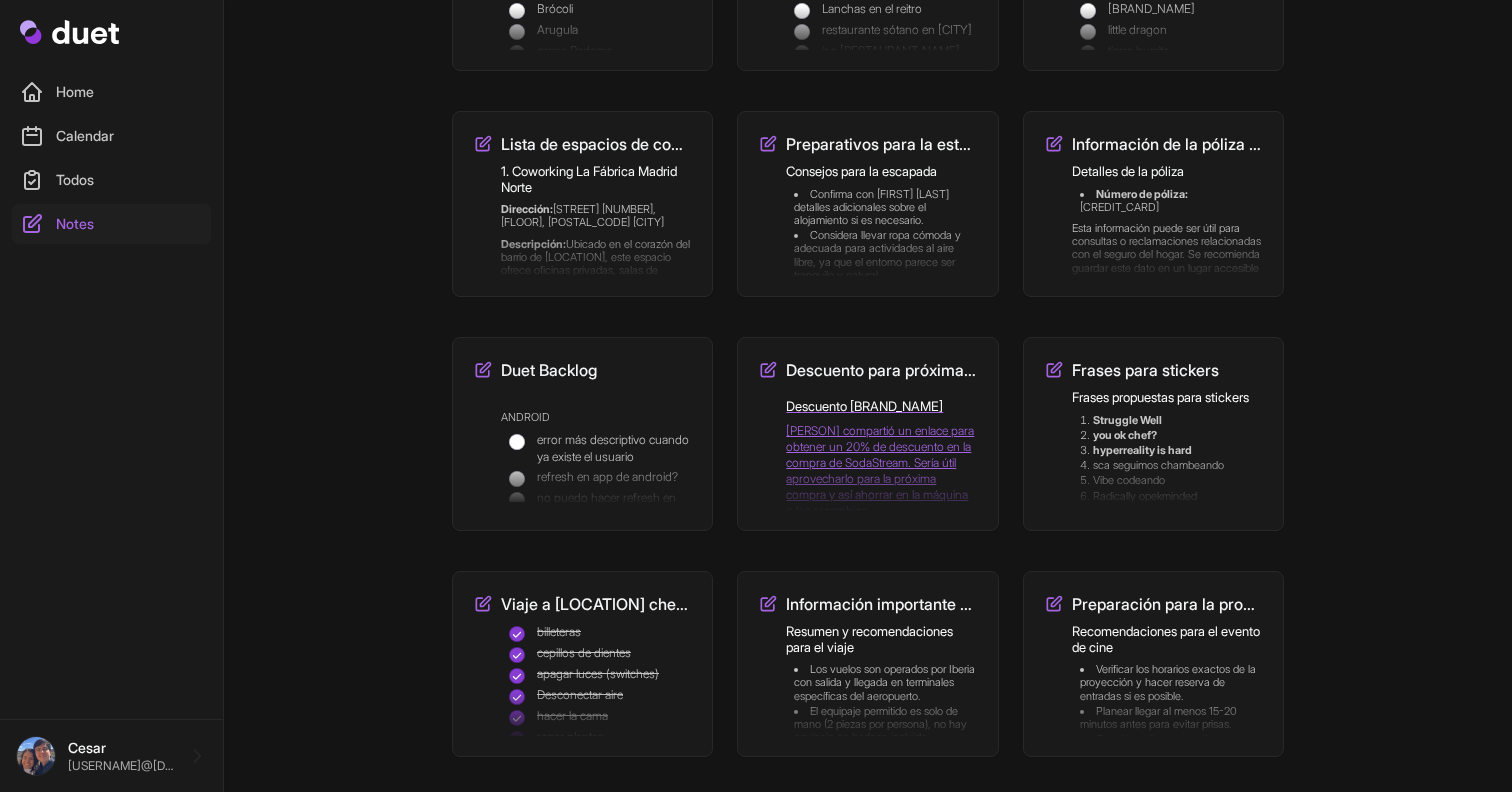 click on "Recomendaciones para el evento de cine" at bounding box center (1167, 639) 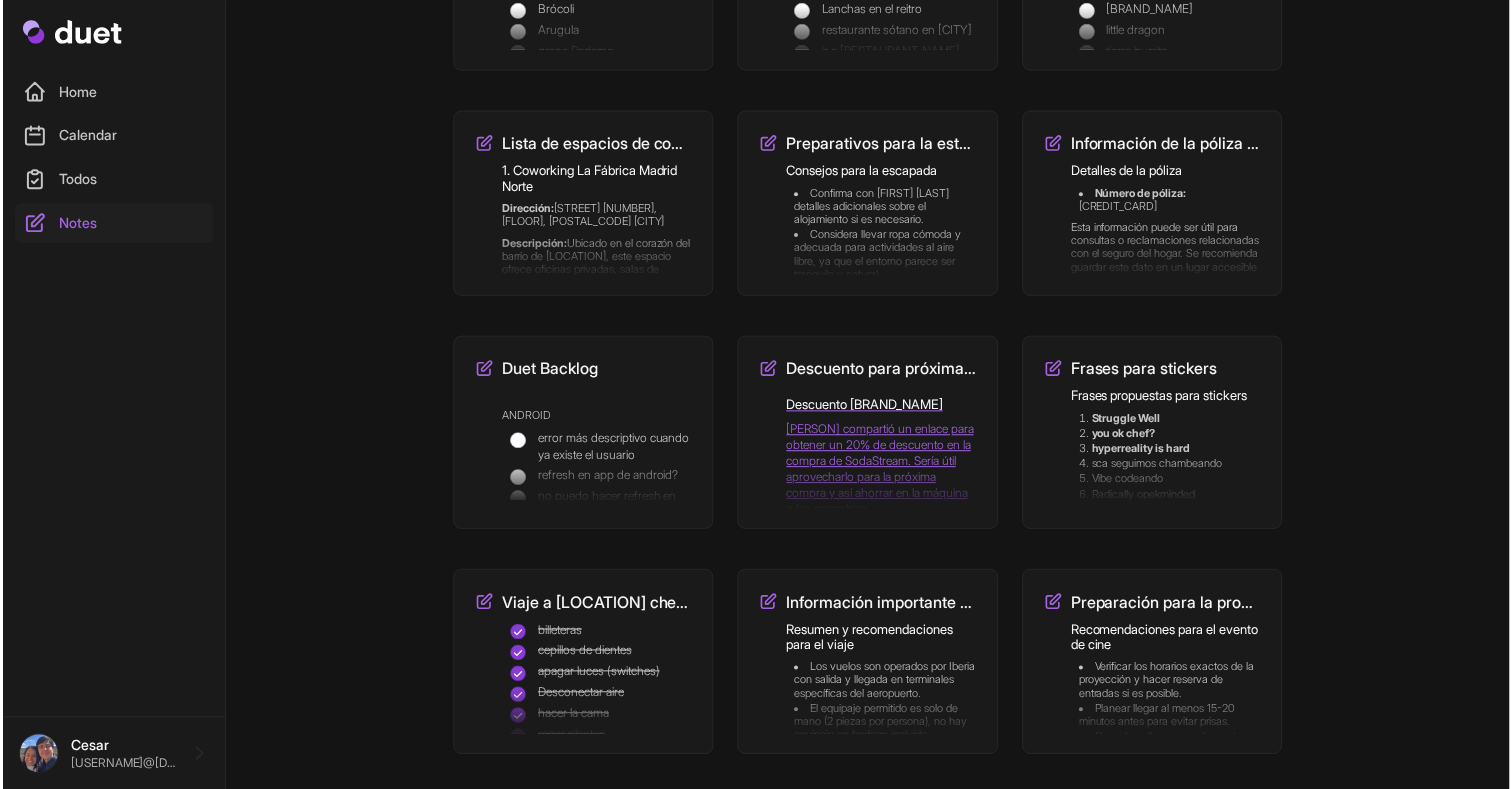 scroll, scrollTop: 0, scrollLeft: 0, axis: both 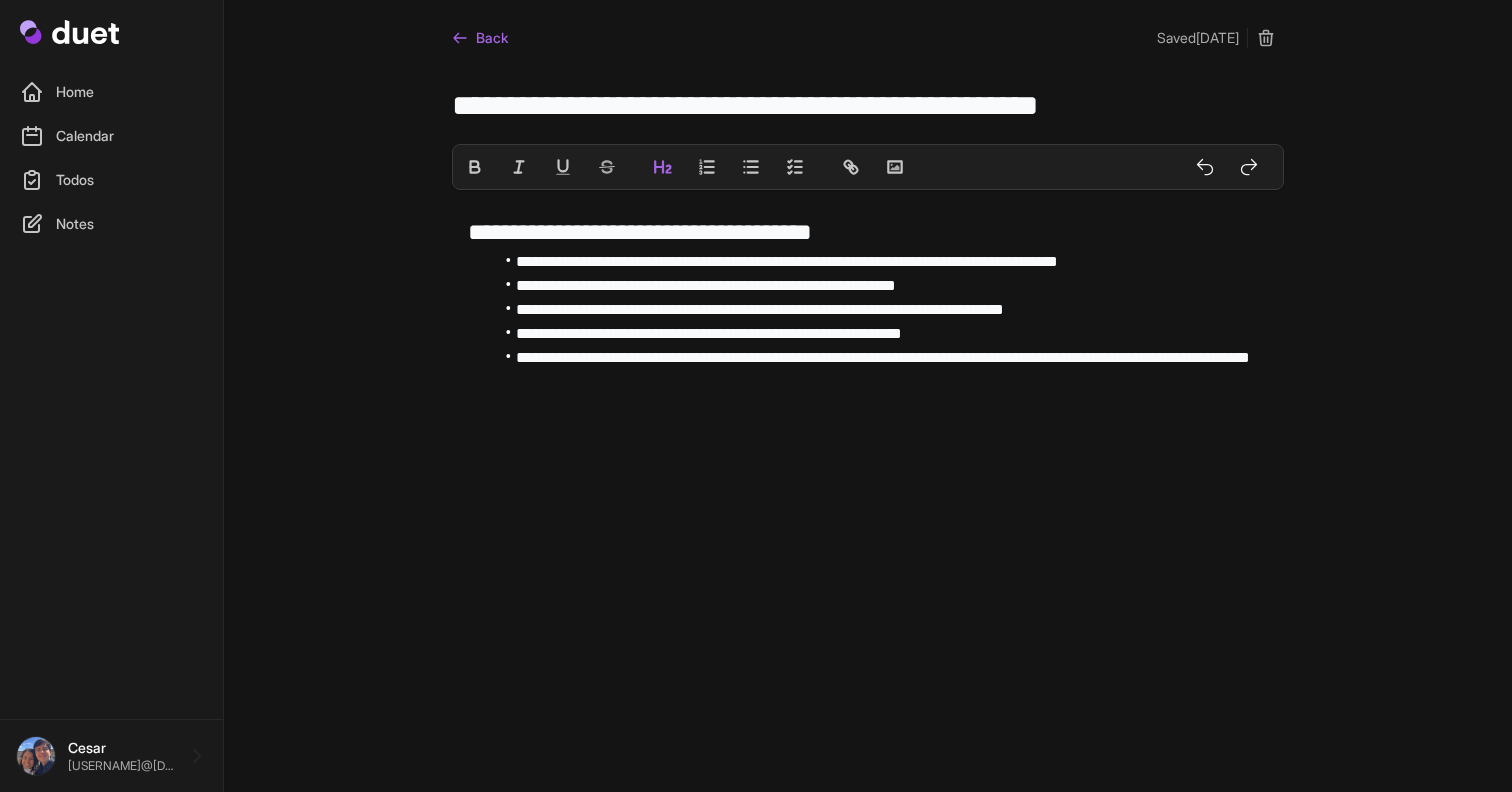 click on "Back" at bounding box center [480, 38] 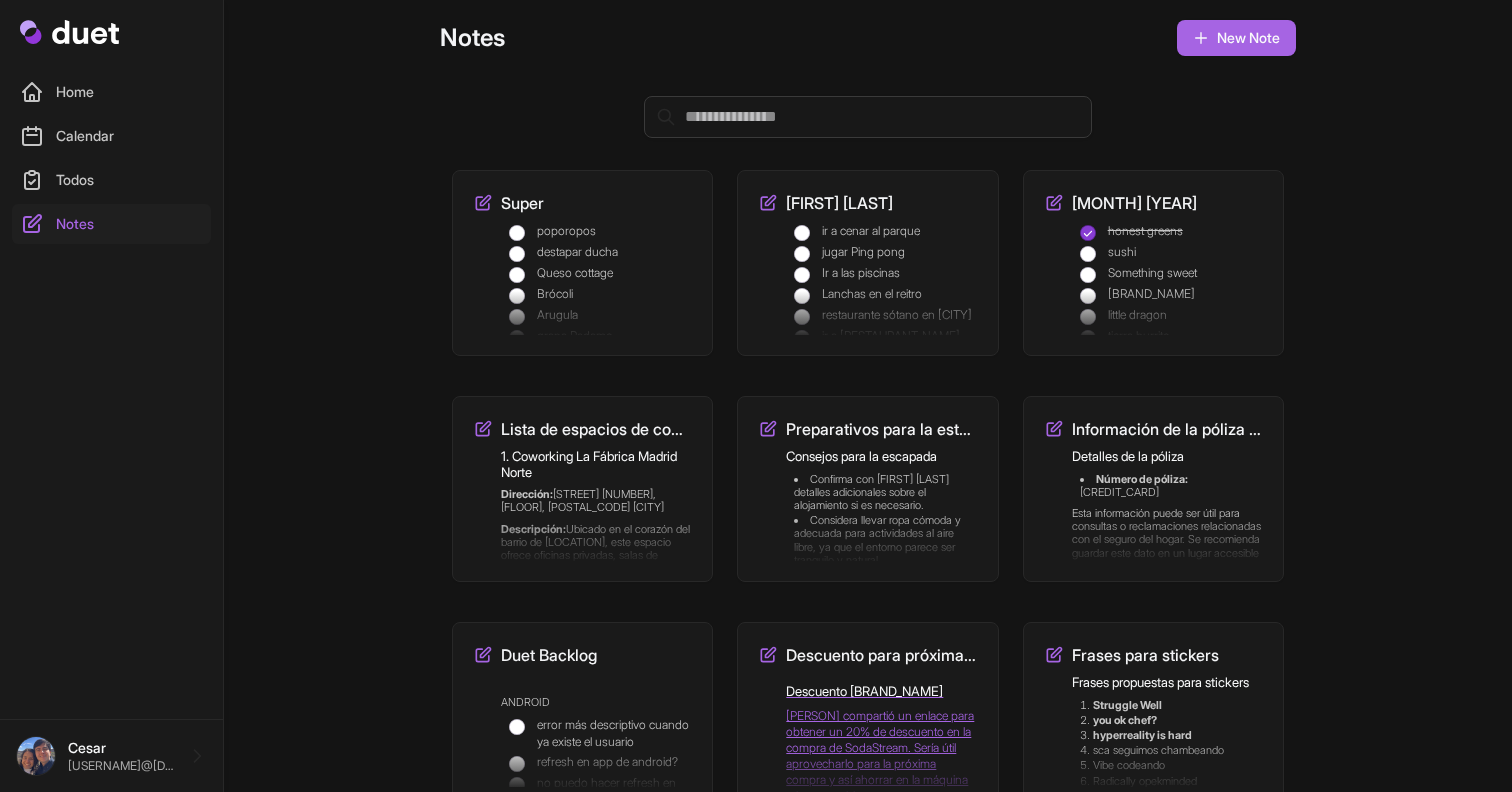 click on "Frases para stickers" at bounding box center (1145, 655) 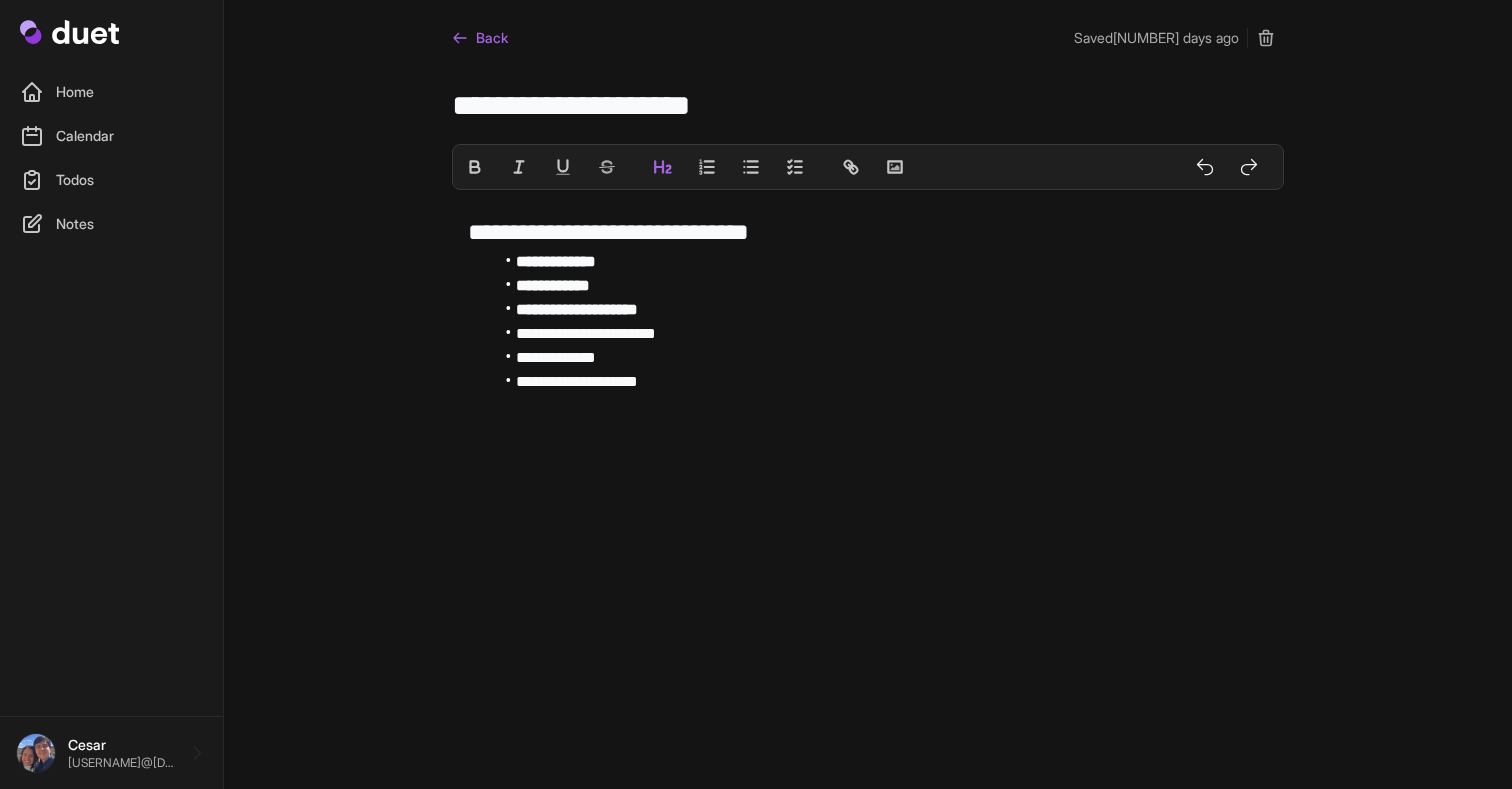 click on "Back" at bounding box center (480, 38) 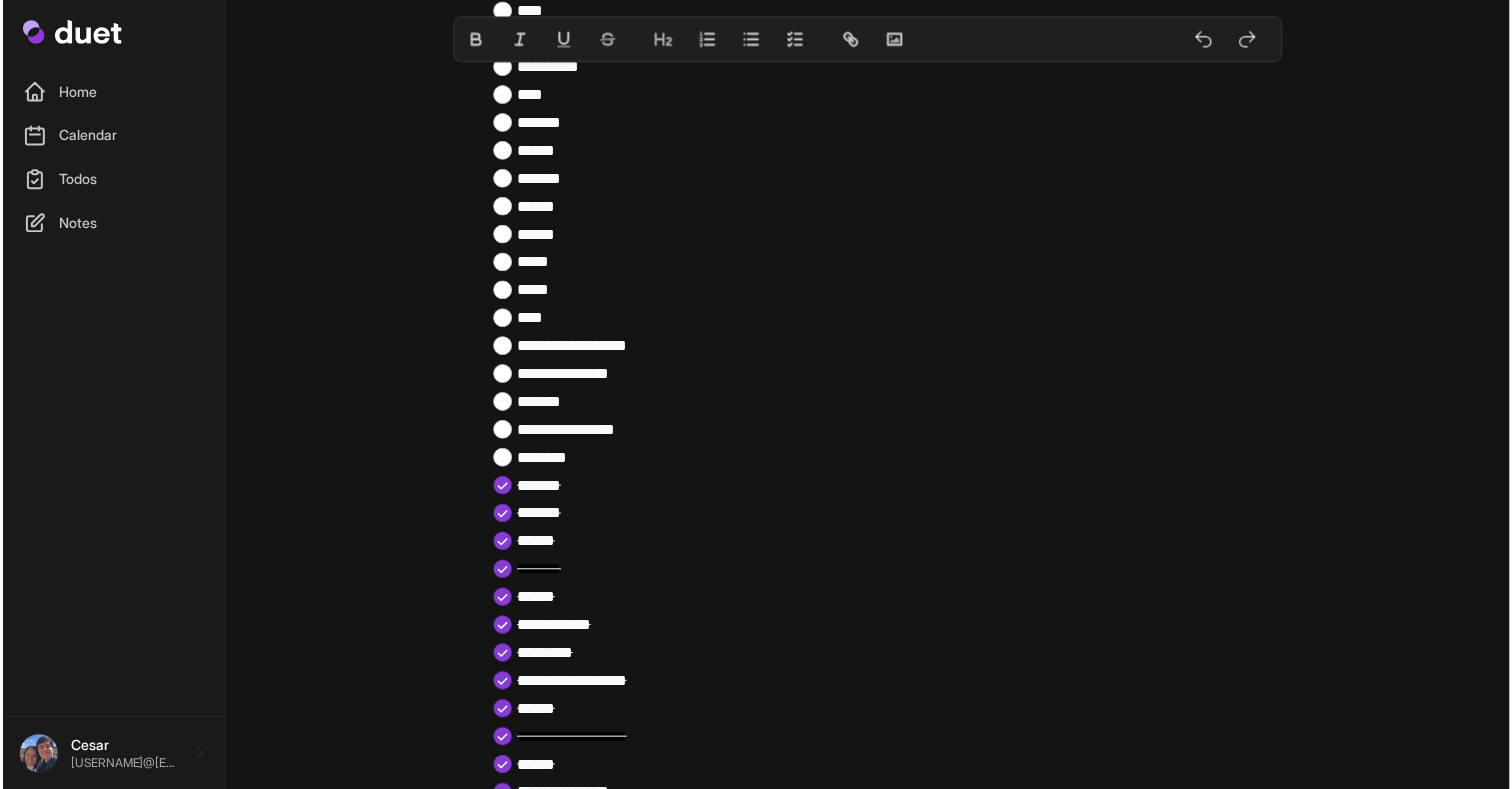 scroll, scrollTop: 425, scrollLeft: 0, axis: vertical 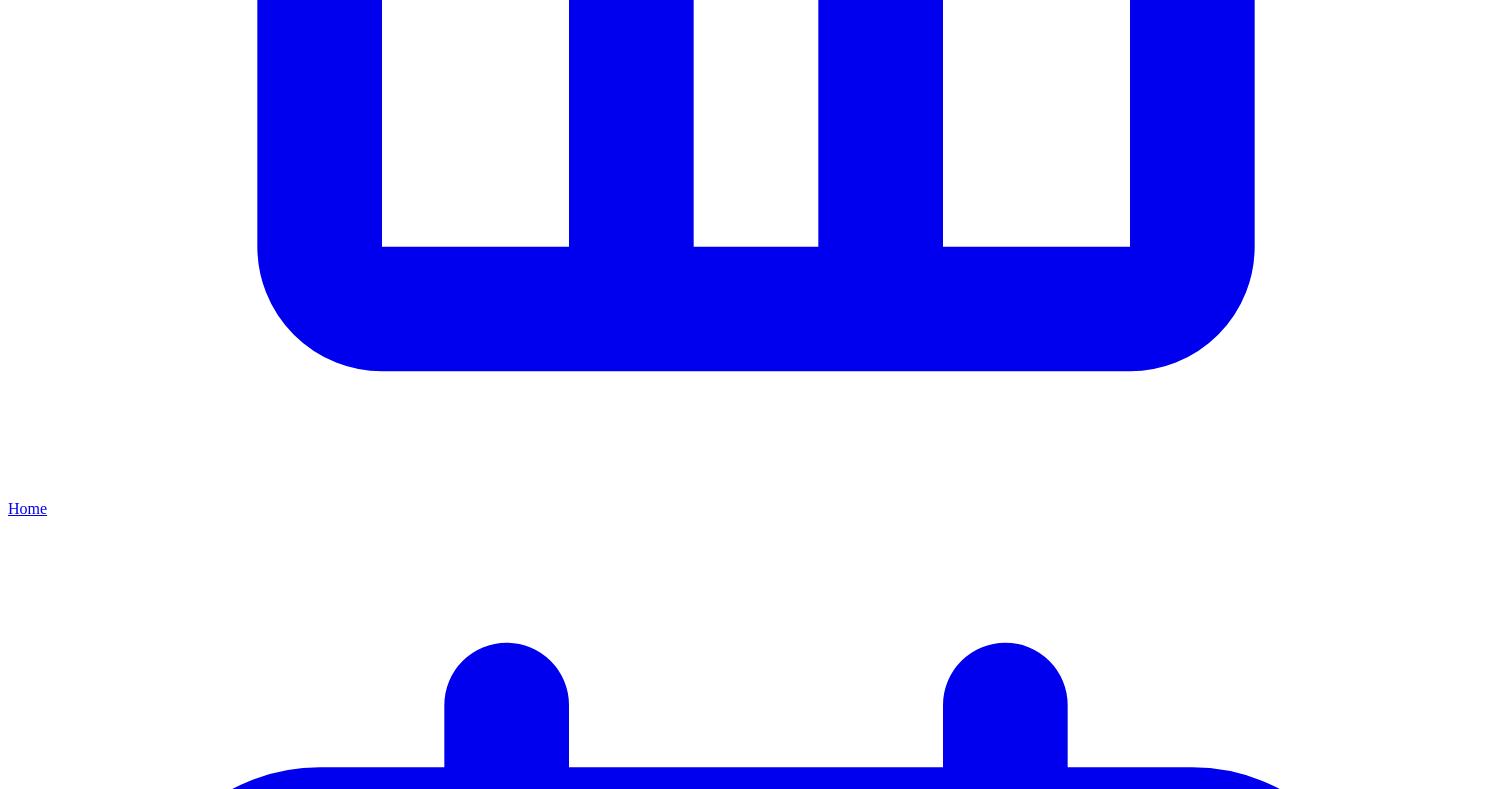 click on "Calendar" at bounding box center [756, 2017] 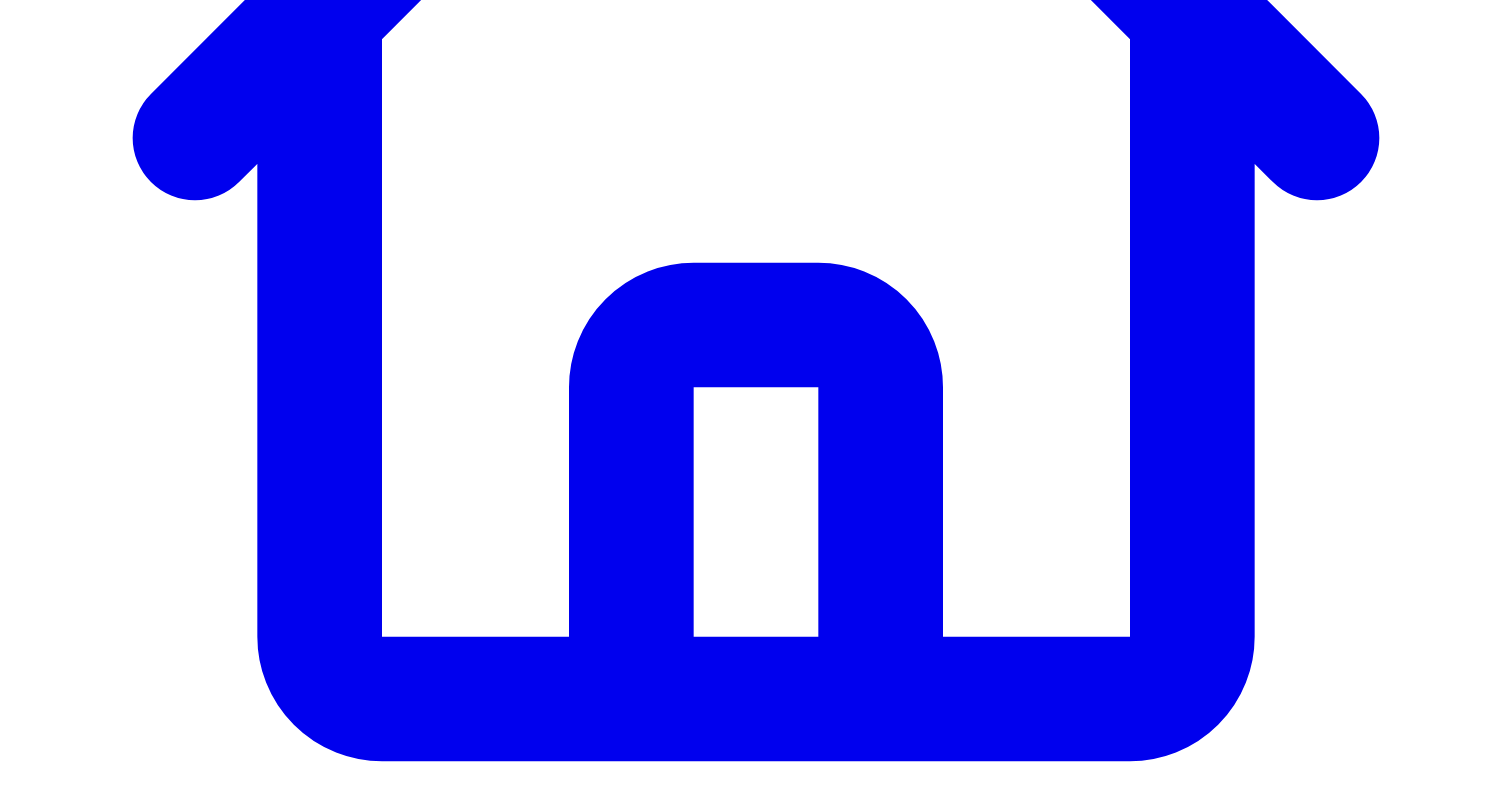 scroll, scrollTop: 632, scrollLeft: 0, axis: vertical 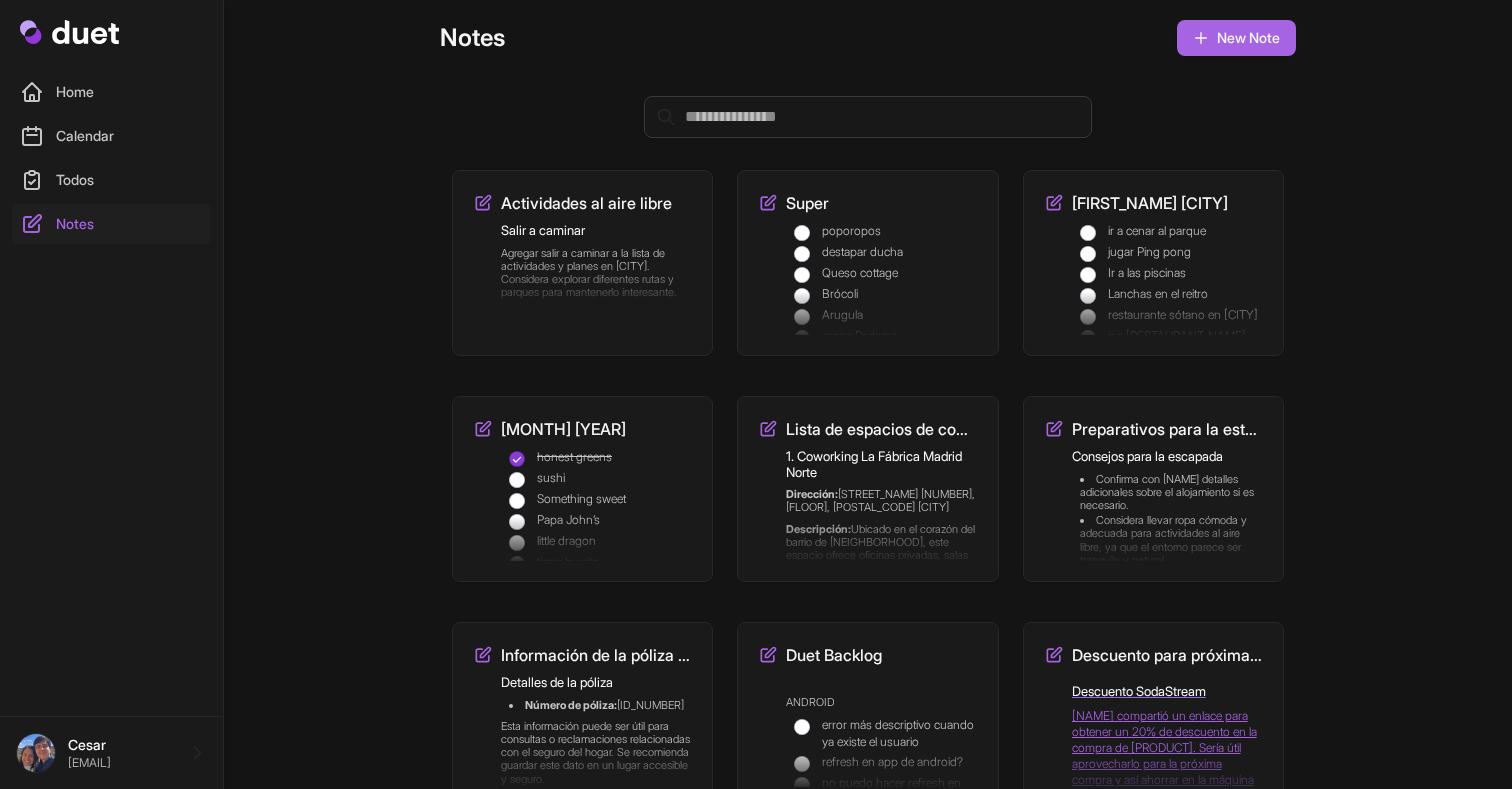click on "Actividades al aire libre
Salir a caminar Agregar salir a caminar a la lista de actividades y planes en Madrid. Considera explorar diferentes rutas y parques para mantenerlo interesante." at bounding box center [582, 263] 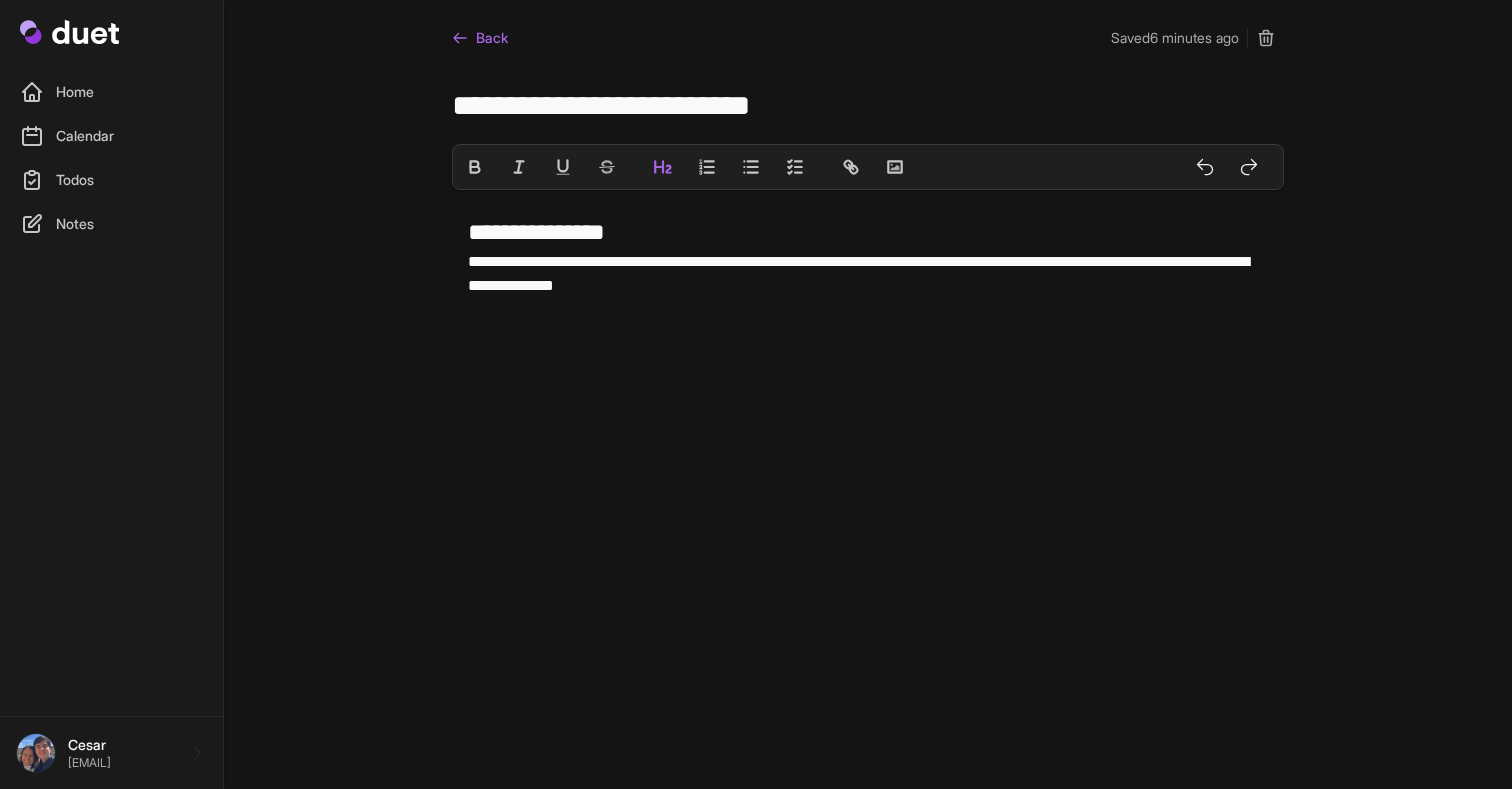 click 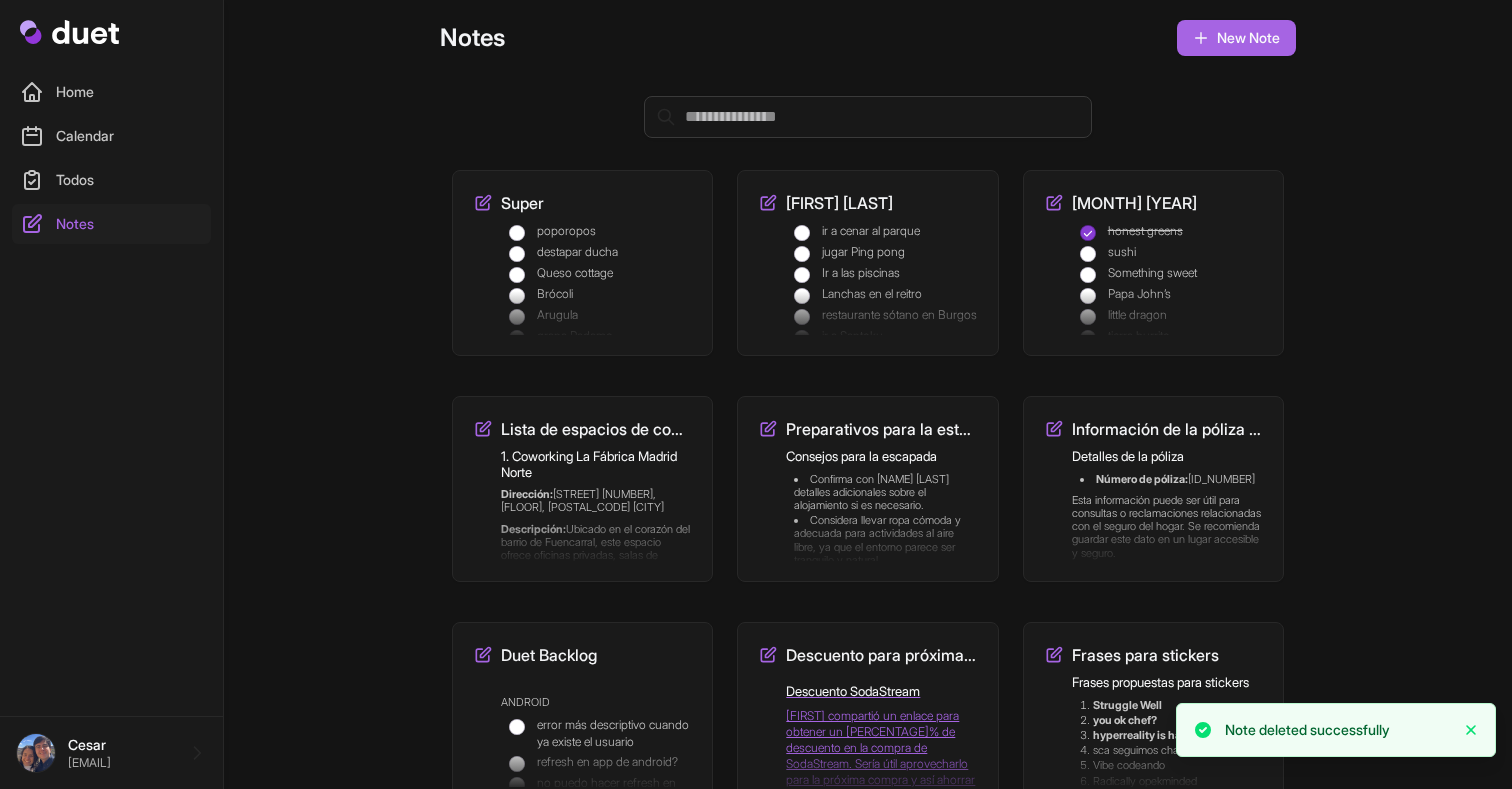scroll, scrollTop: 0, scrollLeft: 0, axis: both 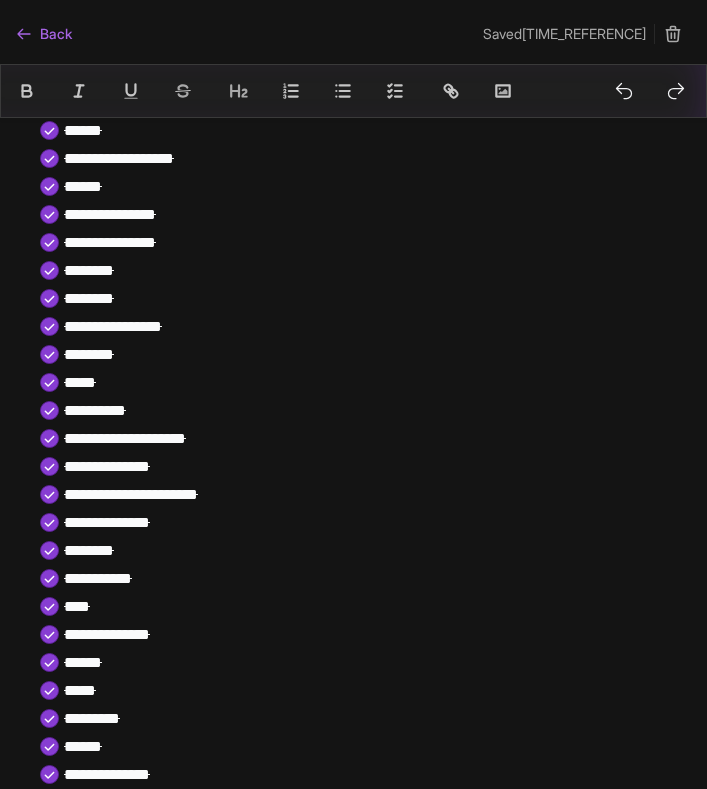 click on "Back" at bounding box center [44, 34] 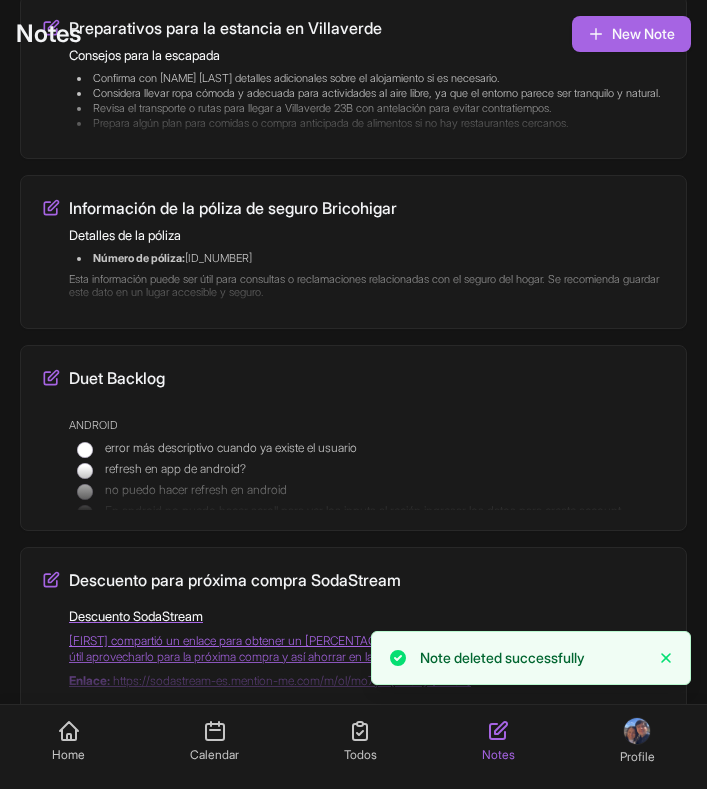 scroll, scrollTop: 0, scrollLeft: 0, axis: both 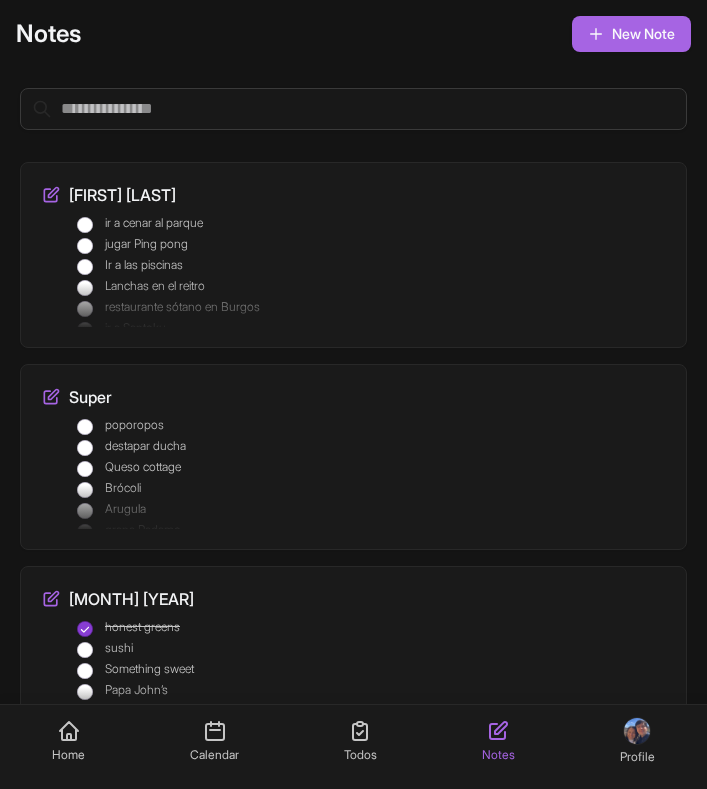 click on "jugar Ping pong" at bounding box center (371, 244) 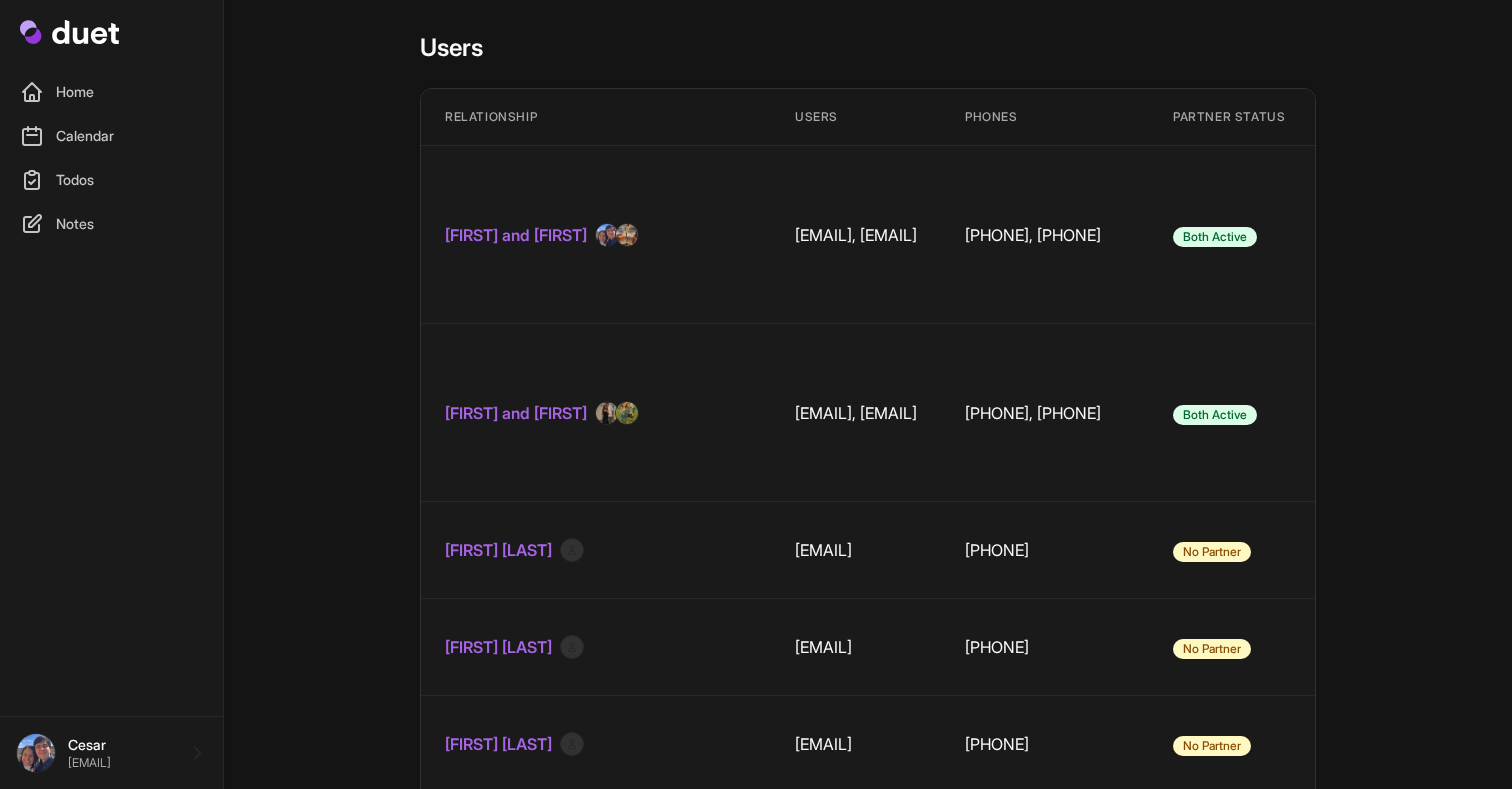 scroll, scrollTop: 3627, scrollLeft: 0, axis: vertical 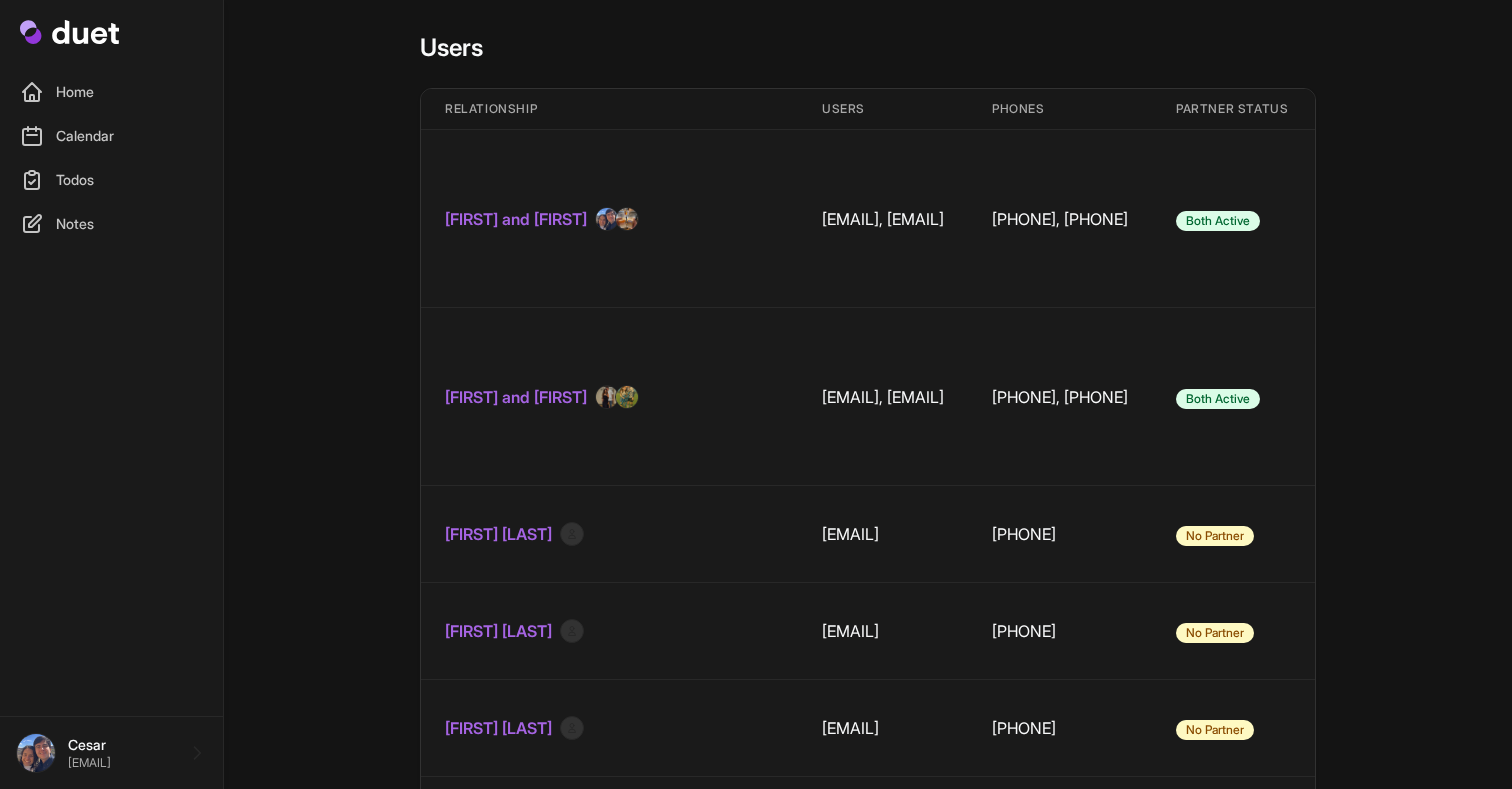 click on "Home" at bounding box center [111, 92] 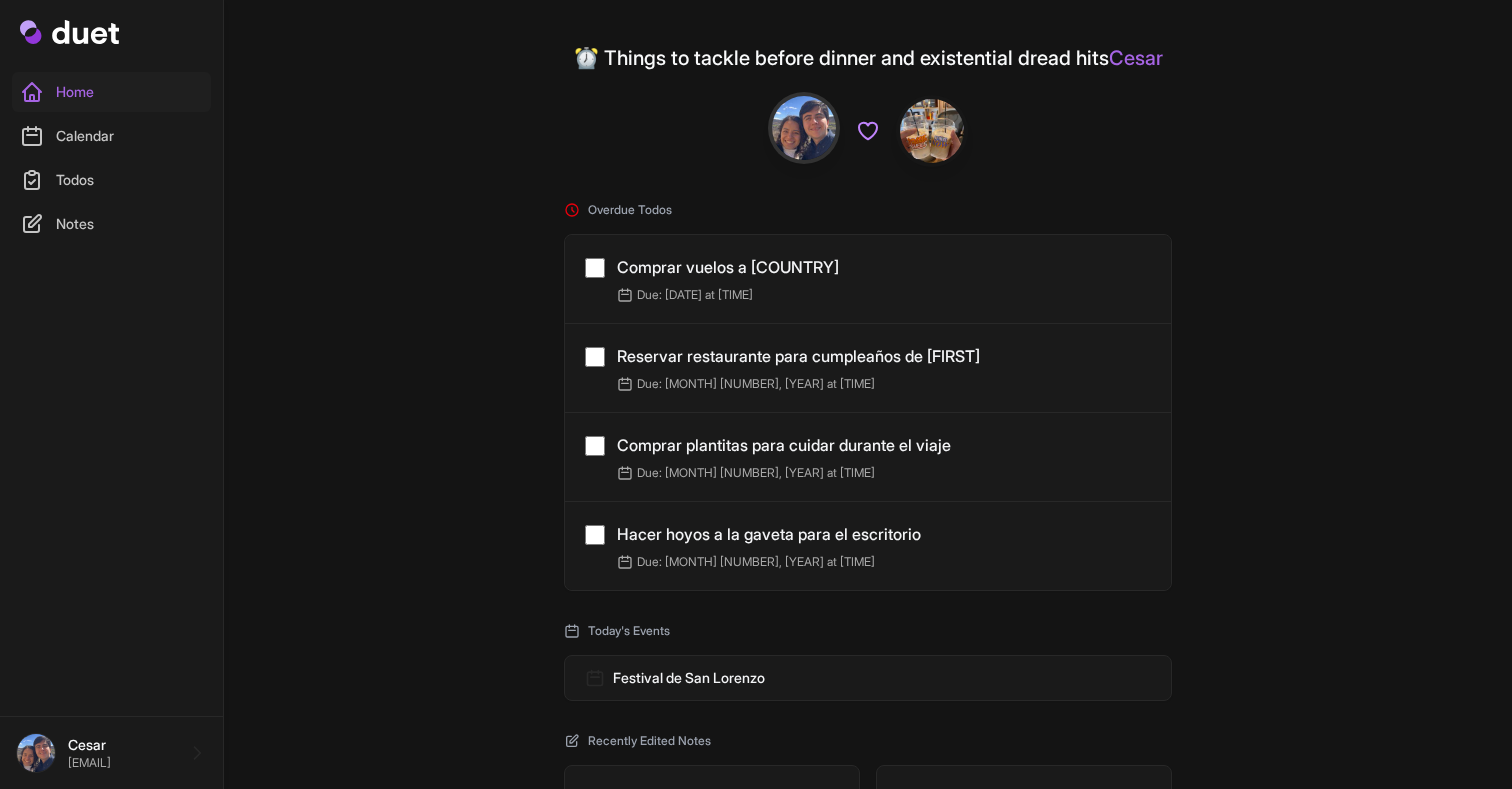 click on "Calendar" at bounding box center [111, 136] 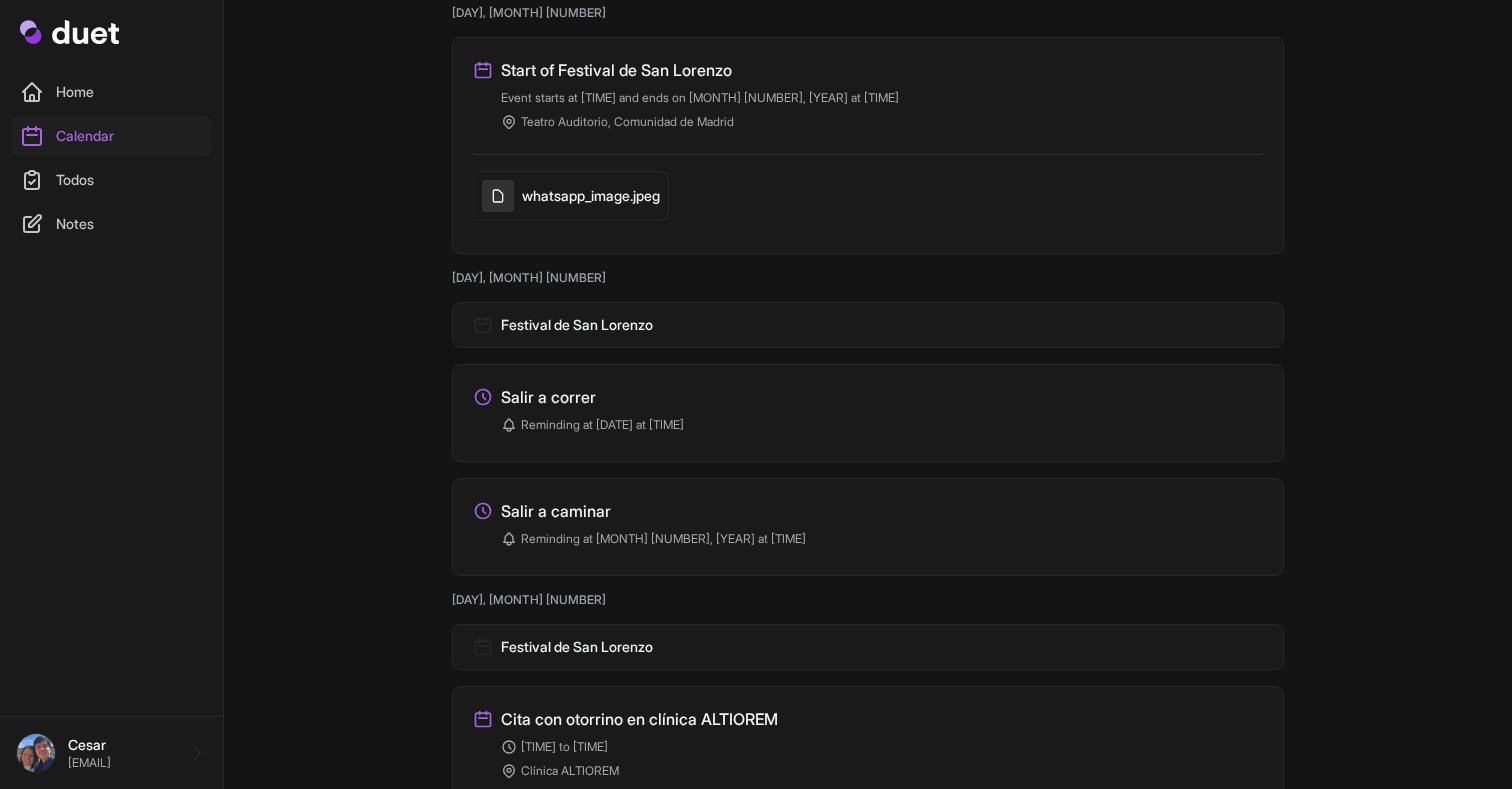 scroll, scrollTop: 99, scrollLeft: 0, axis: vertical 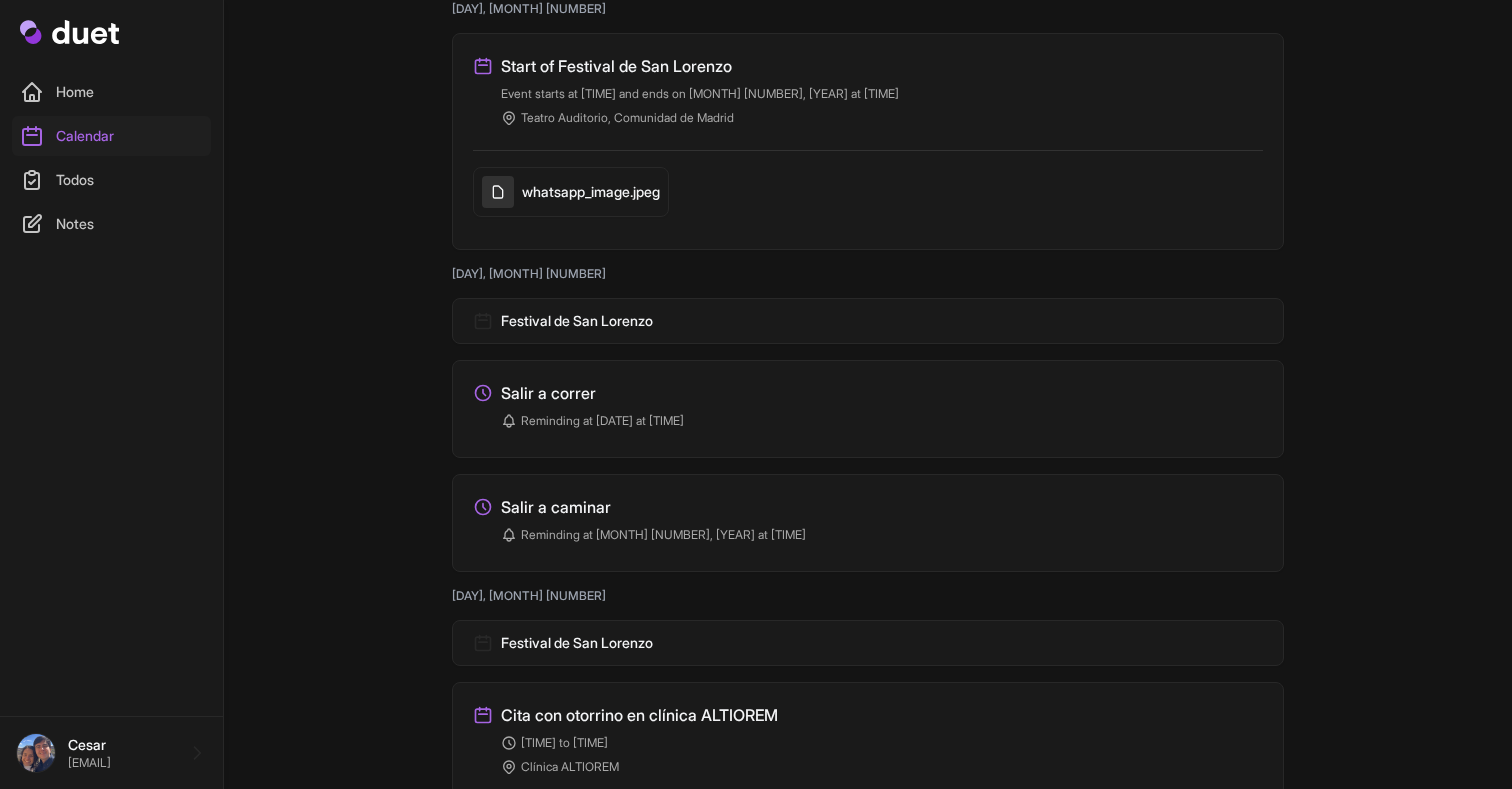 click on "Salir a correr" at bounding box center [868, 393] 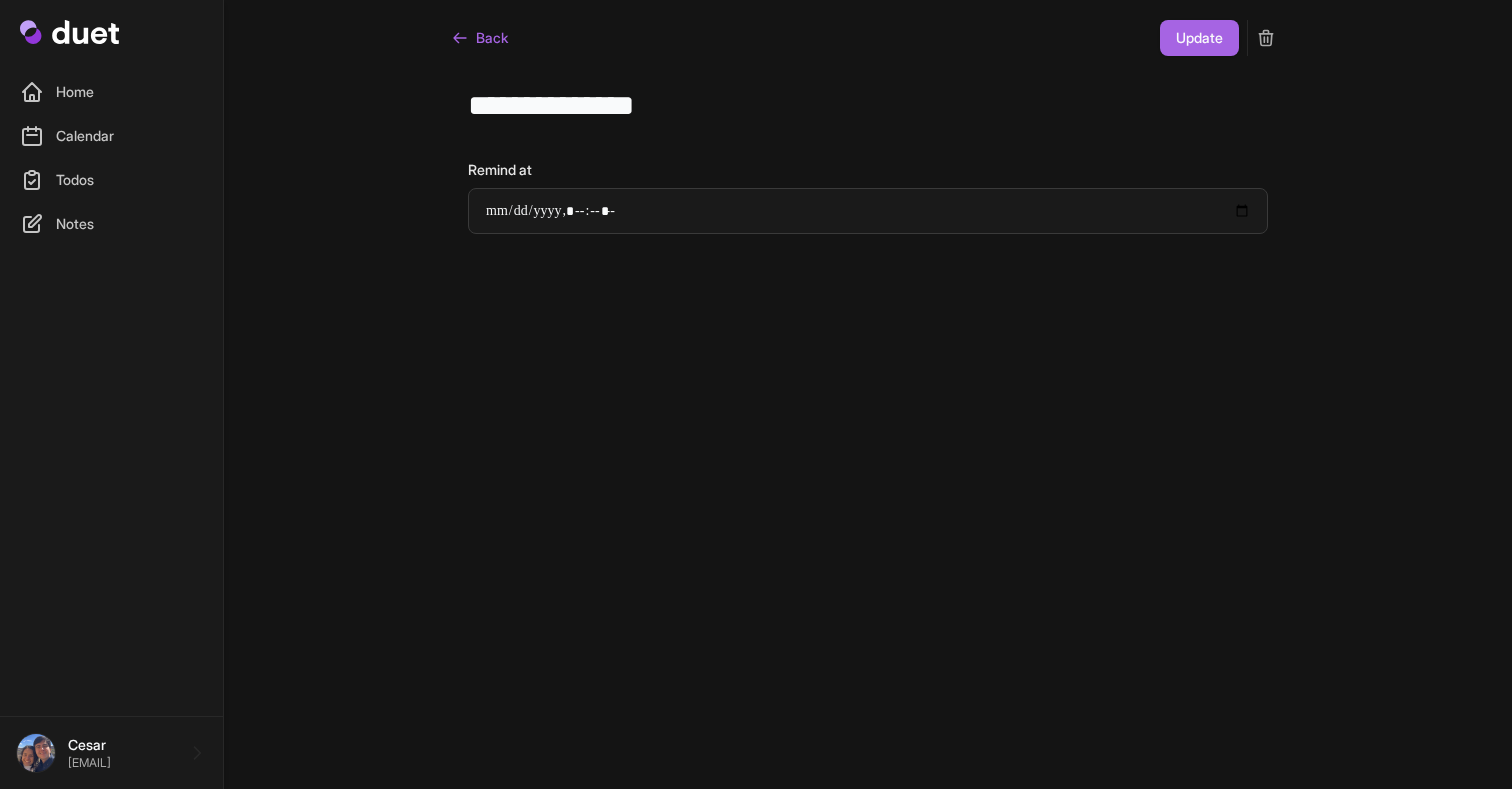 scroll, scrollTop: 0, scrollLeft: 0, axis: both 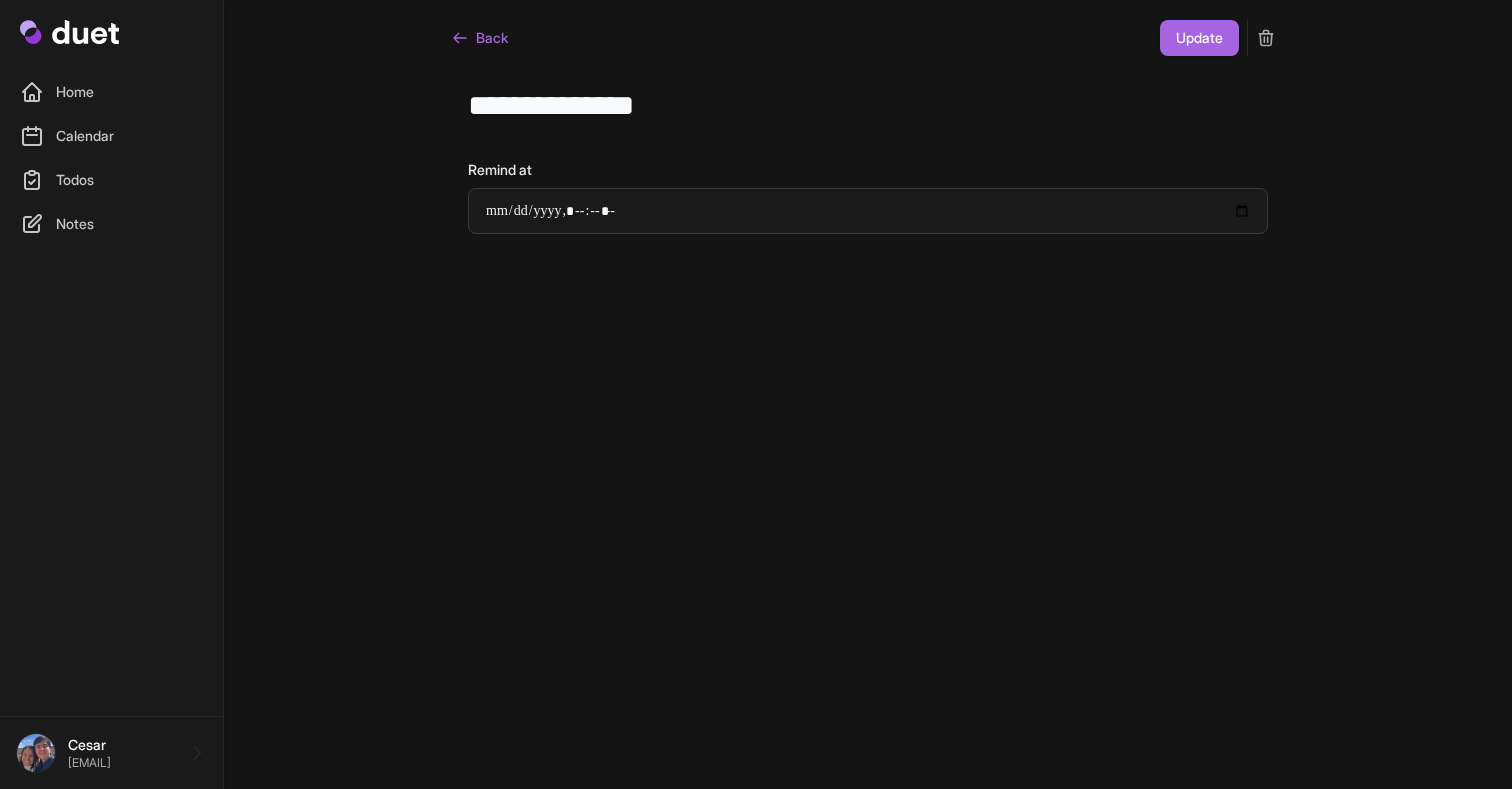 click 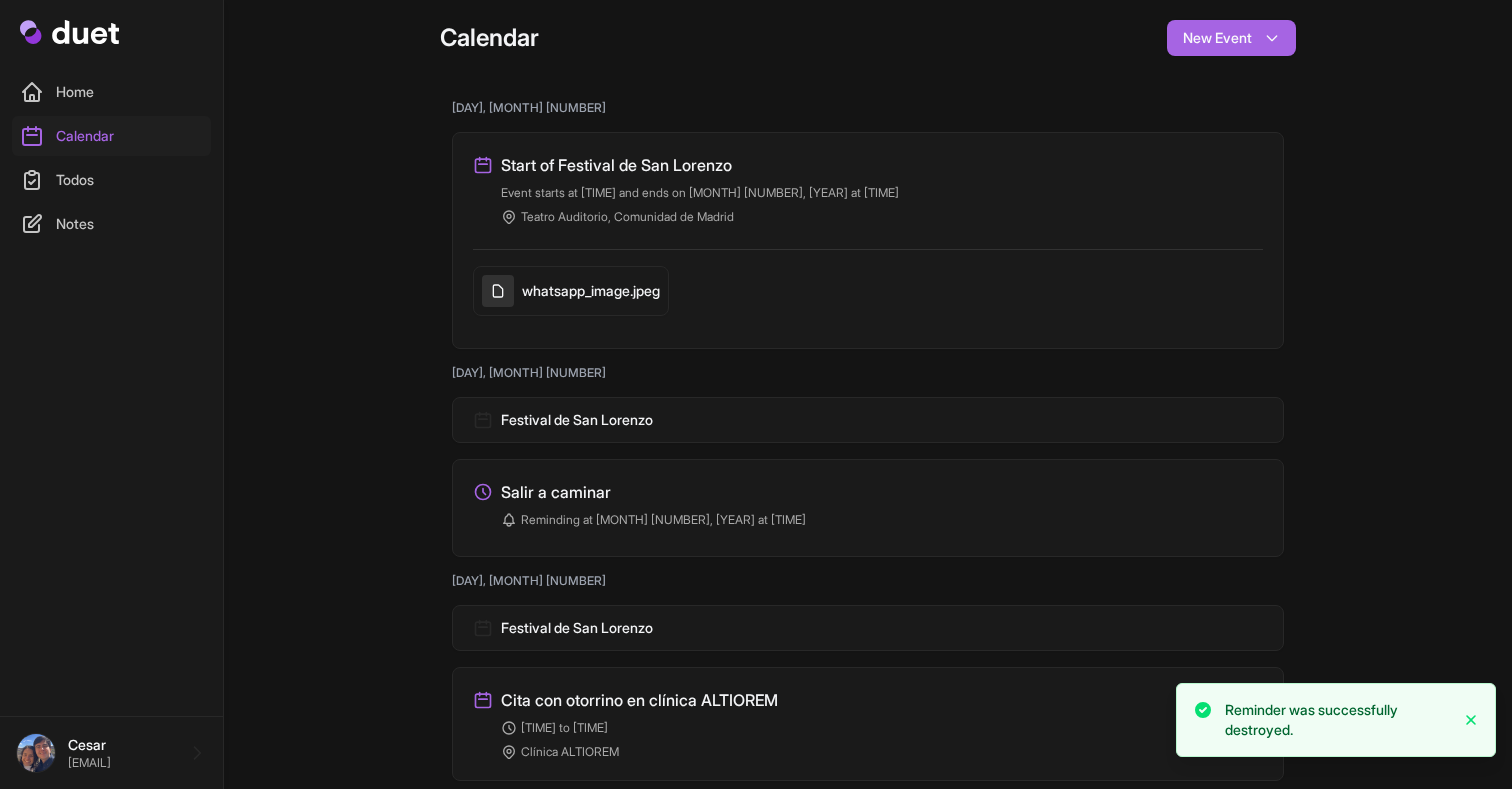 click on "Salir a caminar" at bounding box center [868, 492] 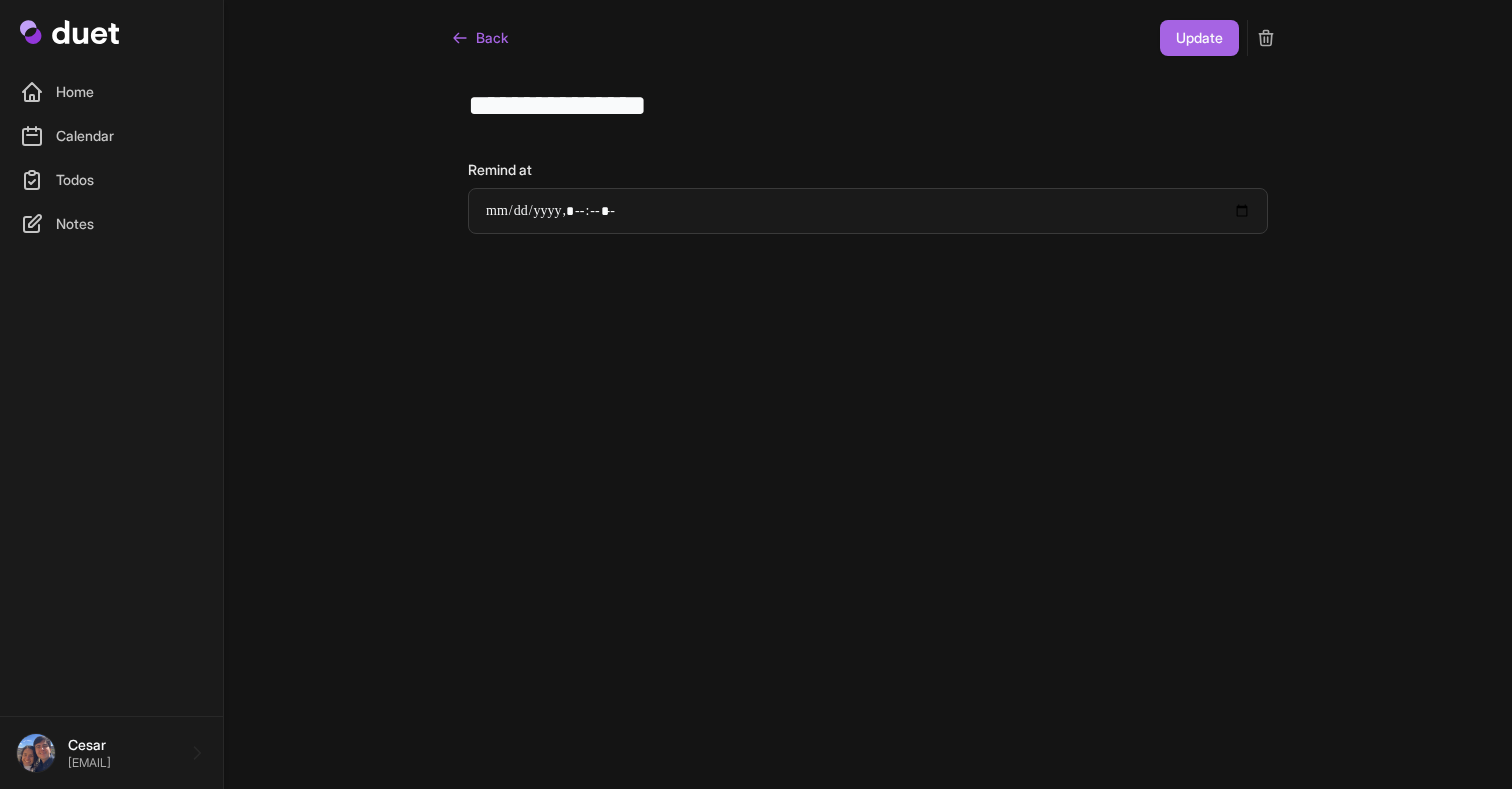 click at bounding box center [1266, 38] 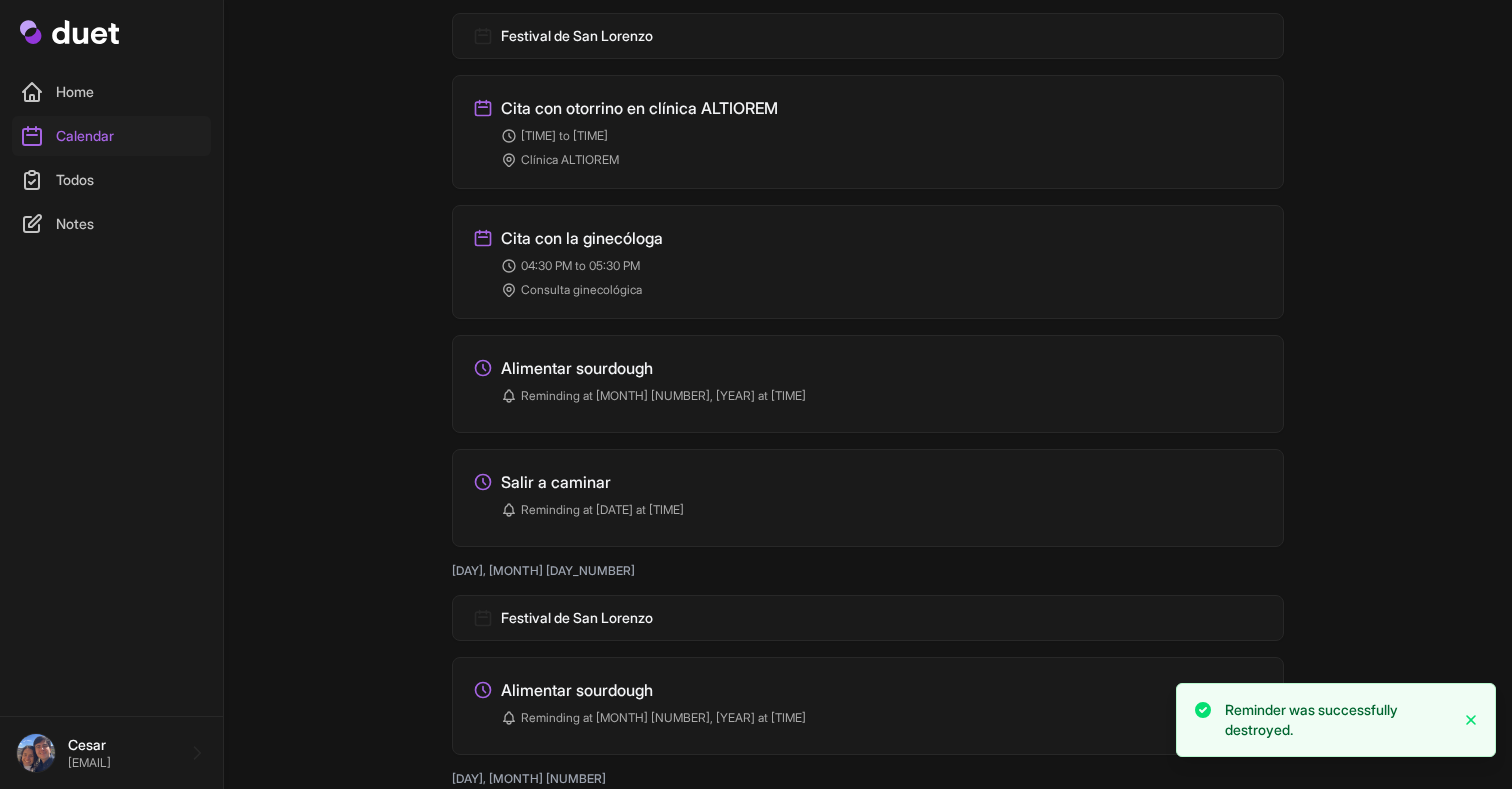 scroll, scrollTop: 480, scrollLeft: 0, axis: vertical 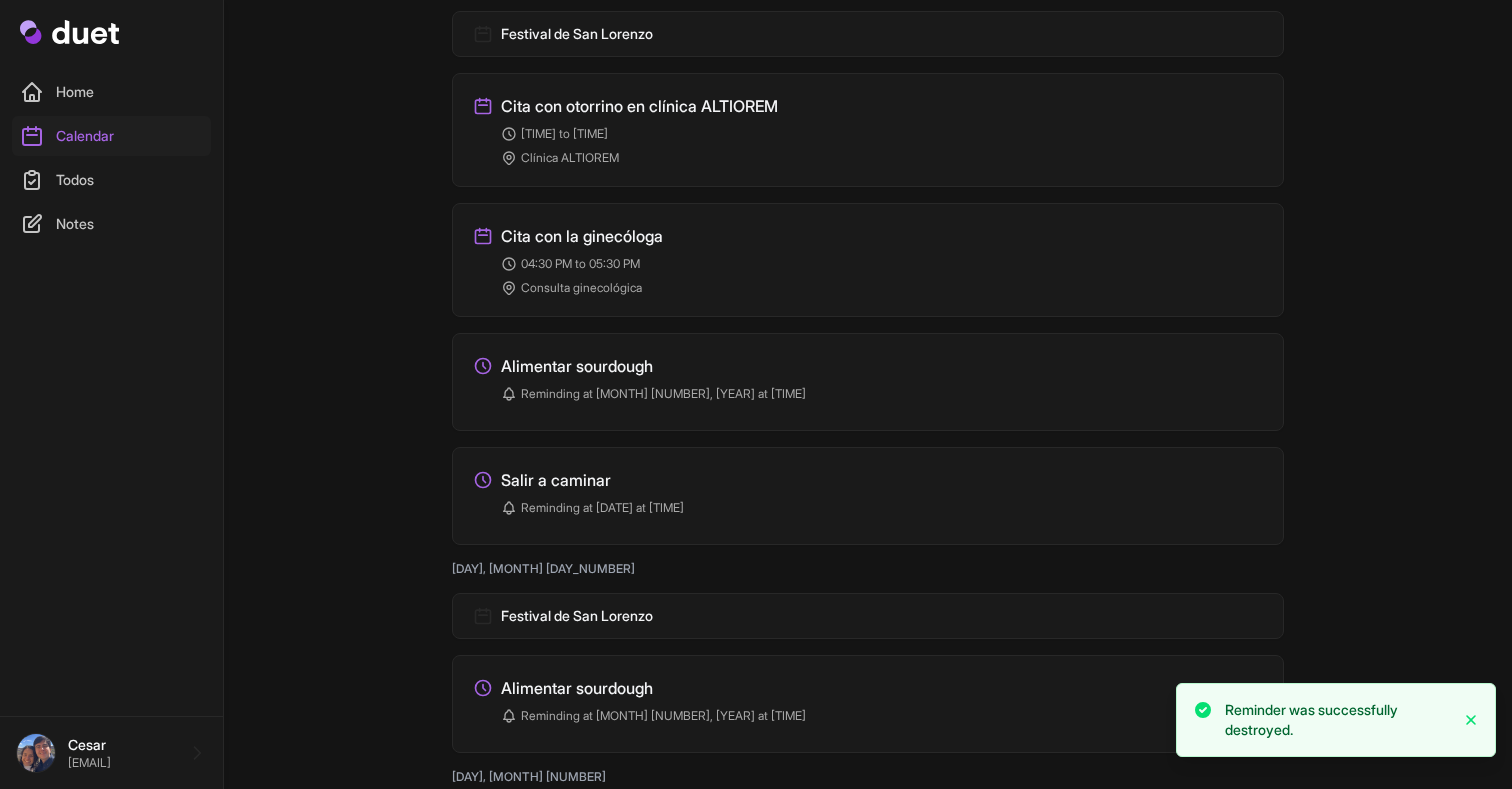 click on "Salir a caminar" at bounding box center (868, 480) 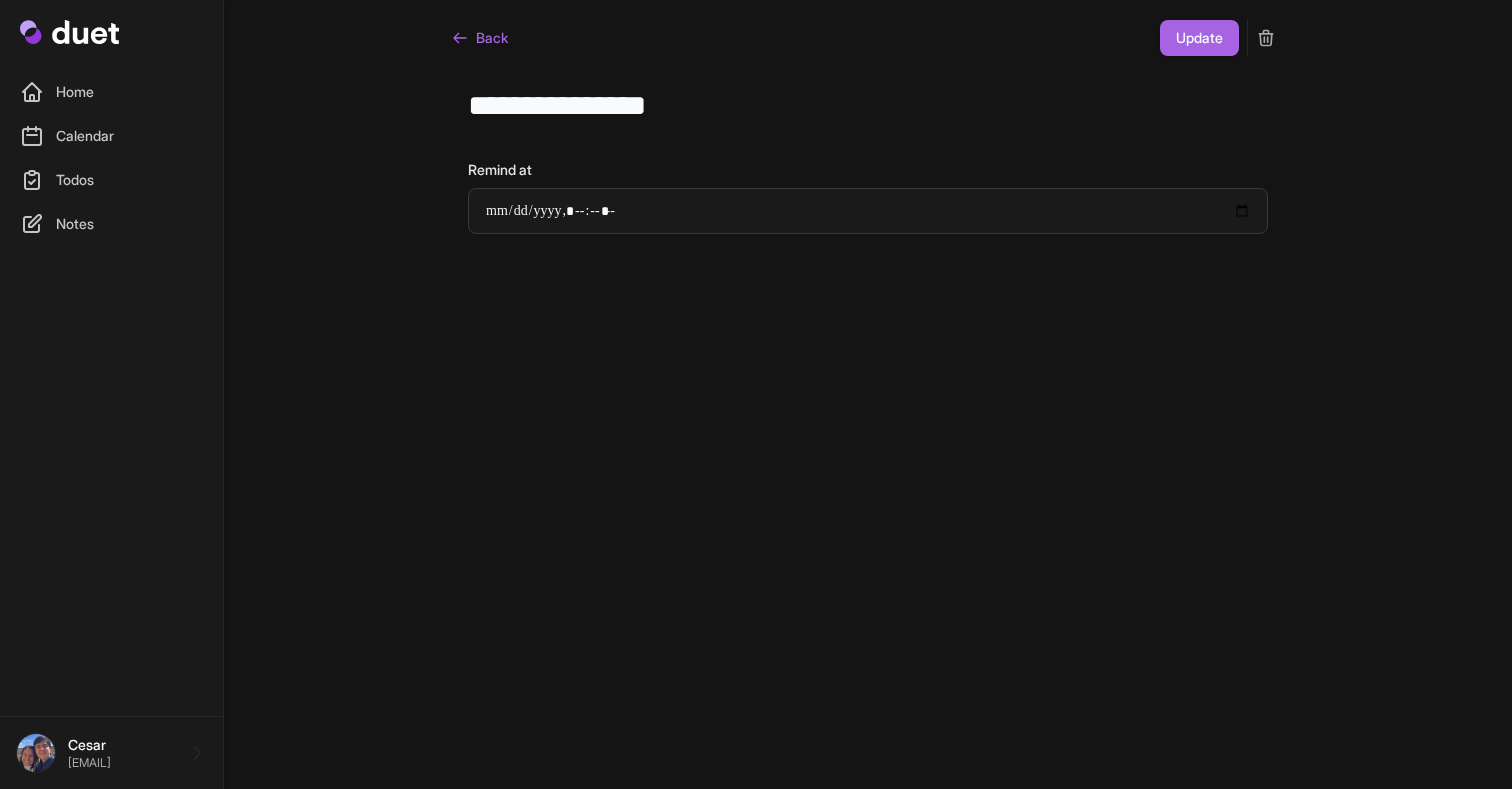 scroll, scrollTop: 0, scrollLeft: 0, axis: both 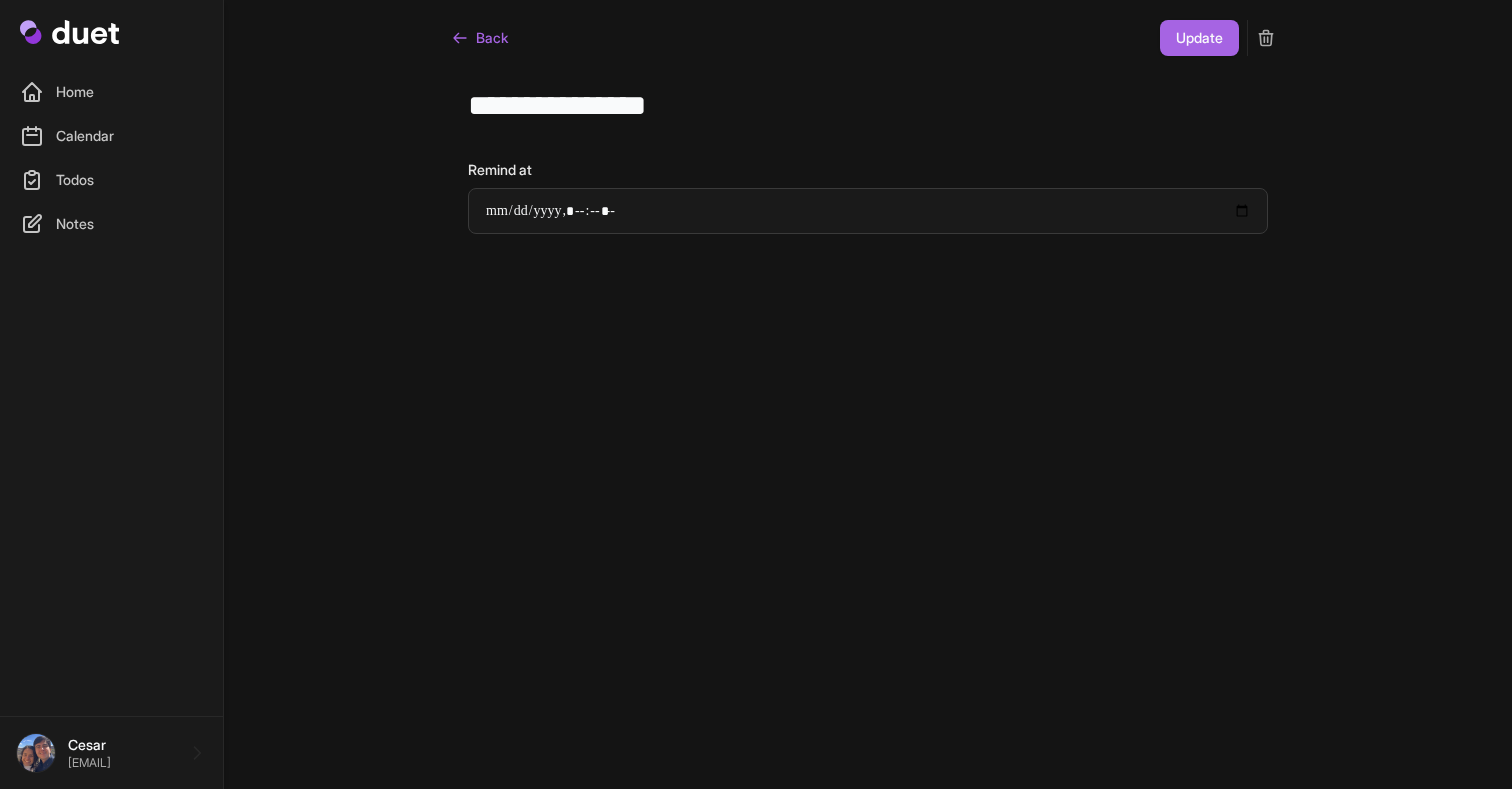 click 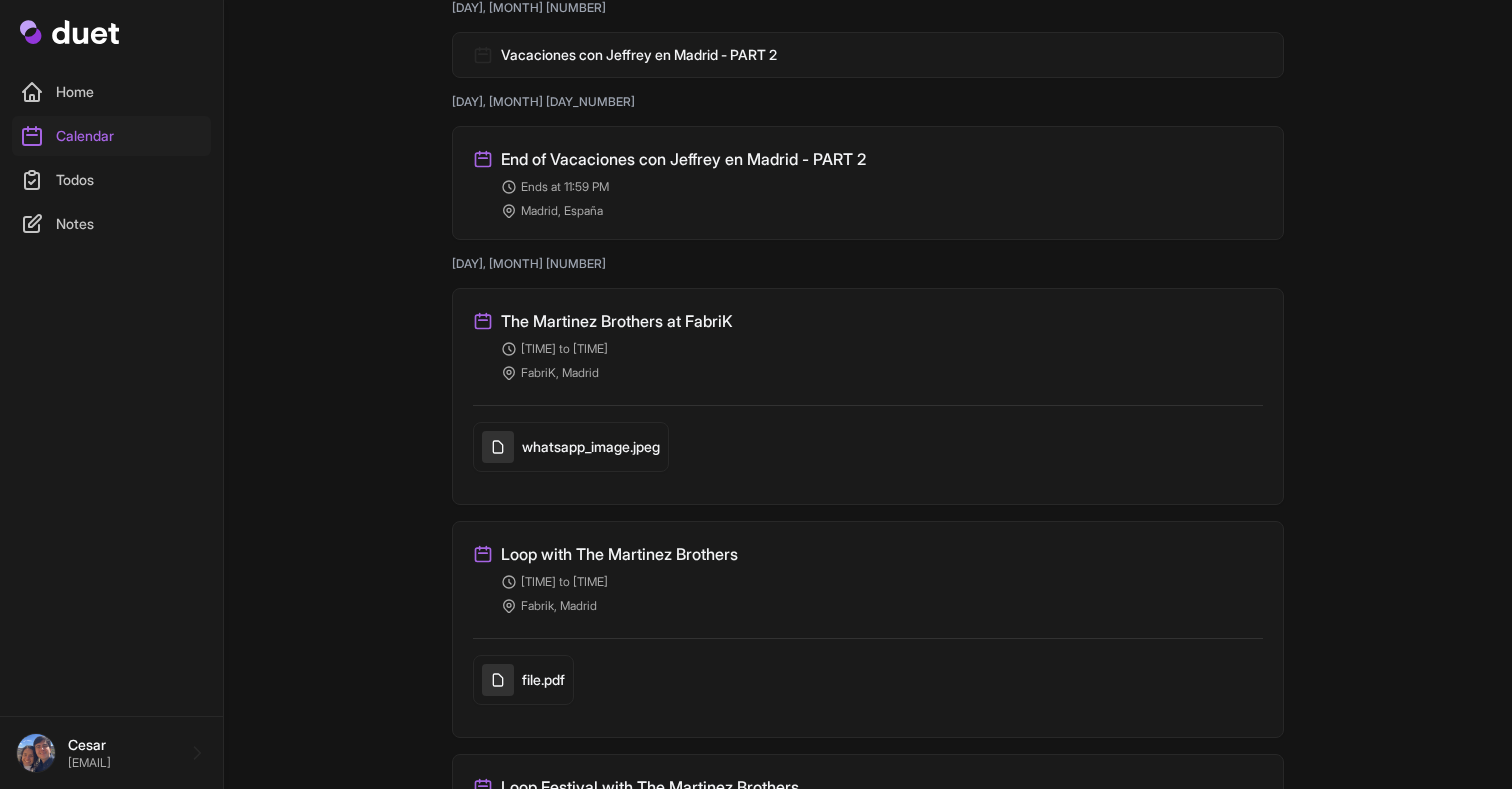 scroll, scrollTop: 8194, scrollLeft: 0, axis: vertical 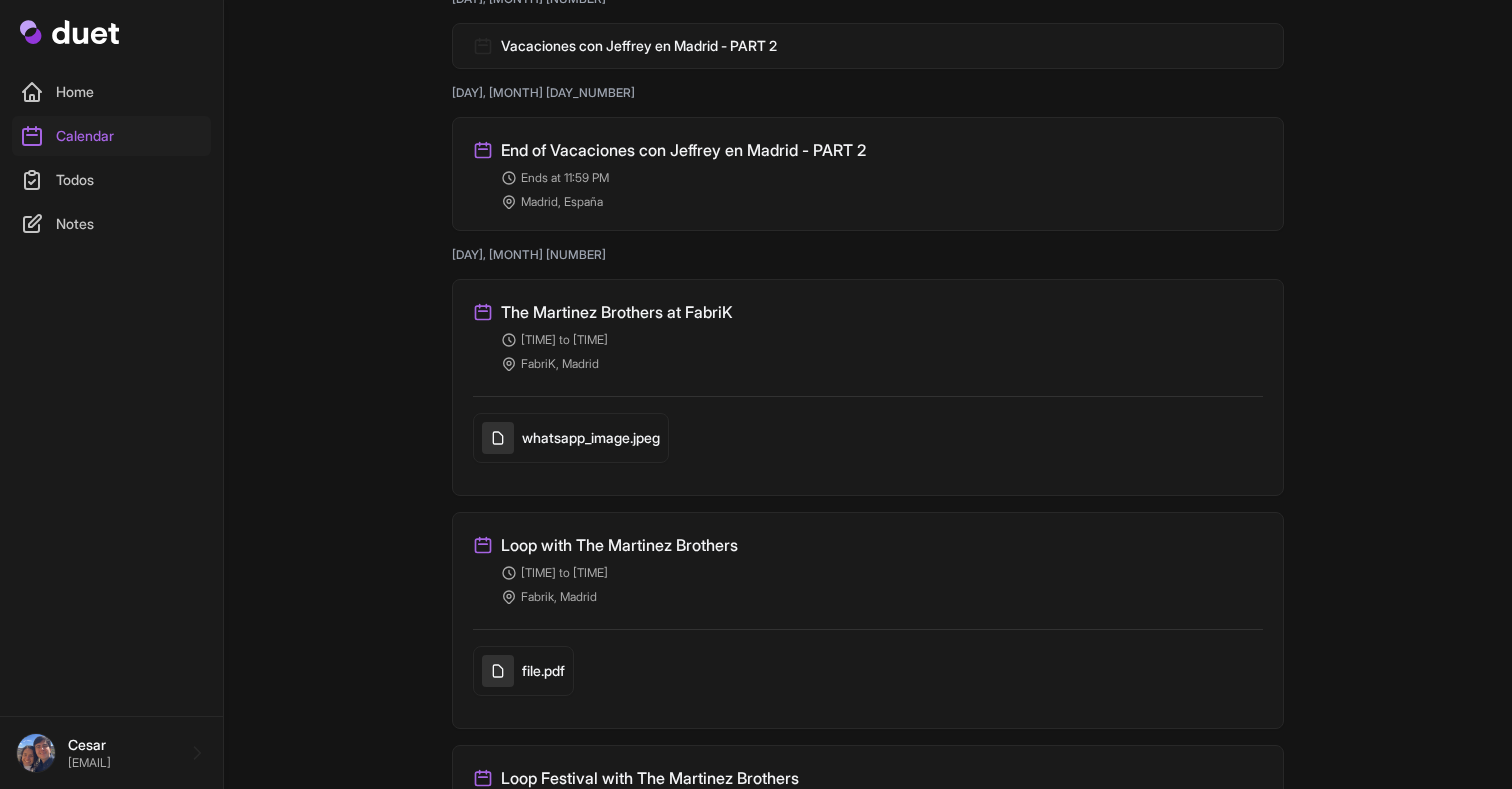 click on "[TIME] to [TIME]" at bounding box center [882, 340] 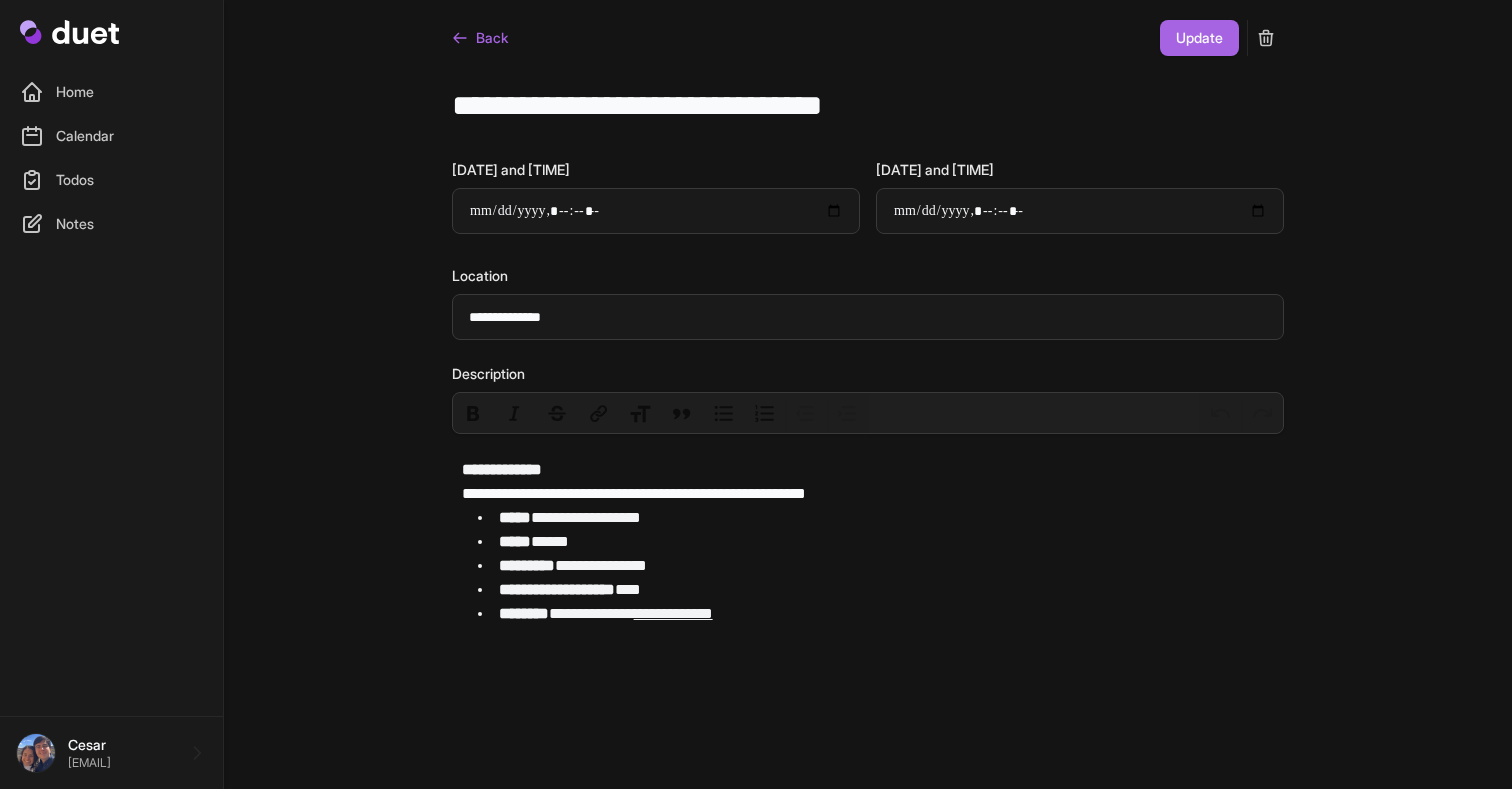 click 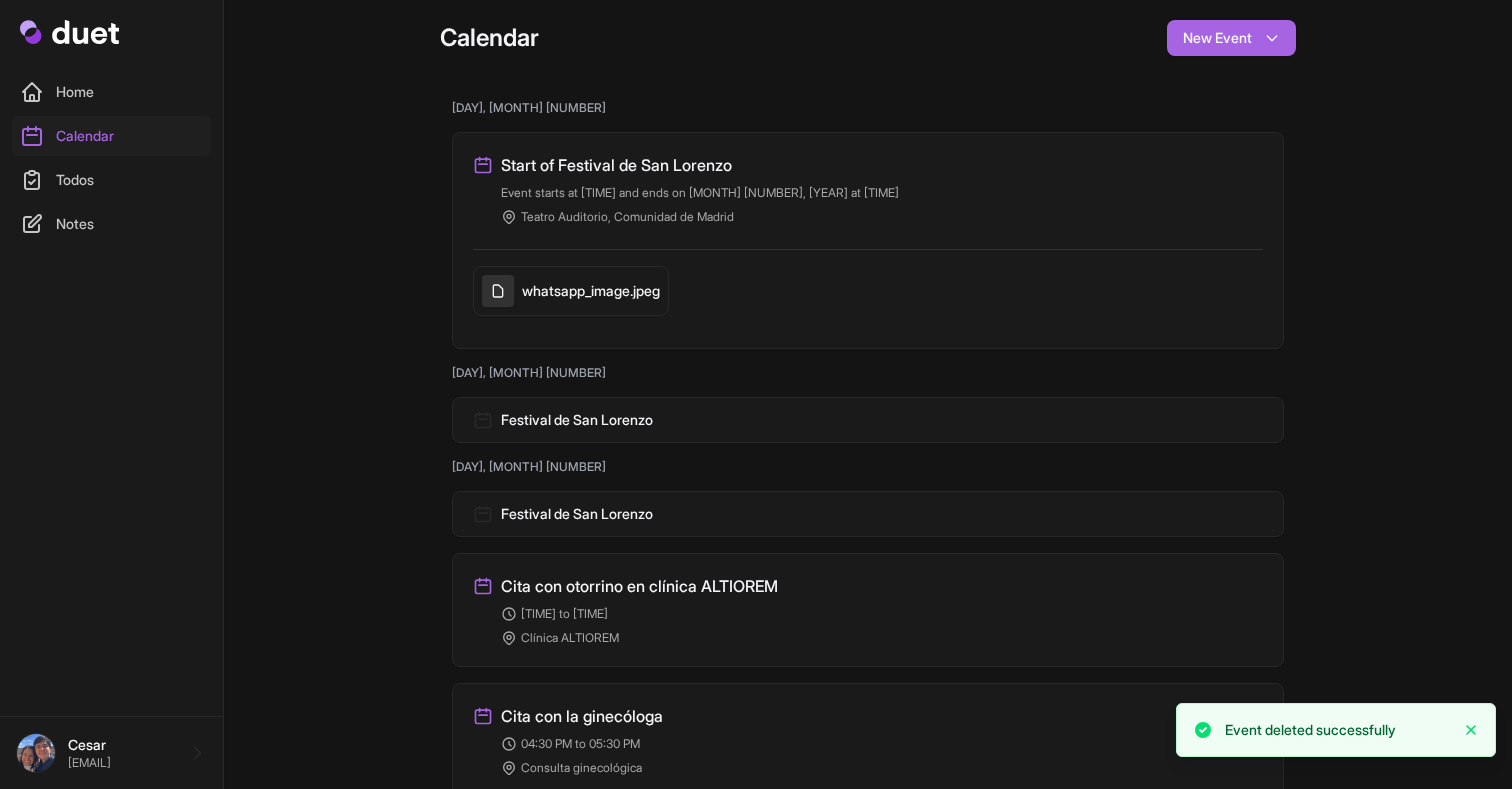 scroll, scrollTop: 8577, scrollLeft: 0, axis: vertical 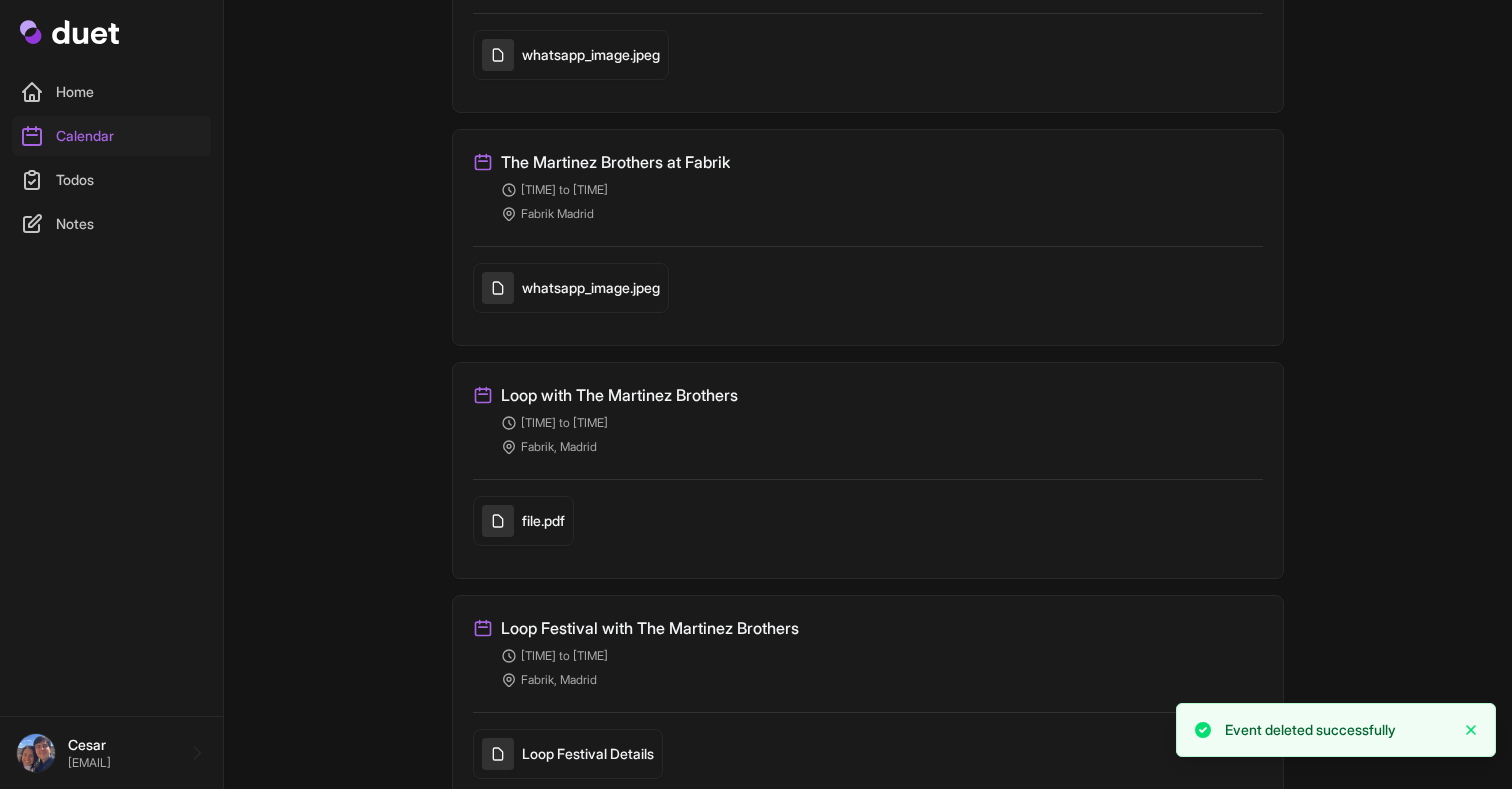 click on "[TIME] to [TIME]" at bounding box center [882, 423] 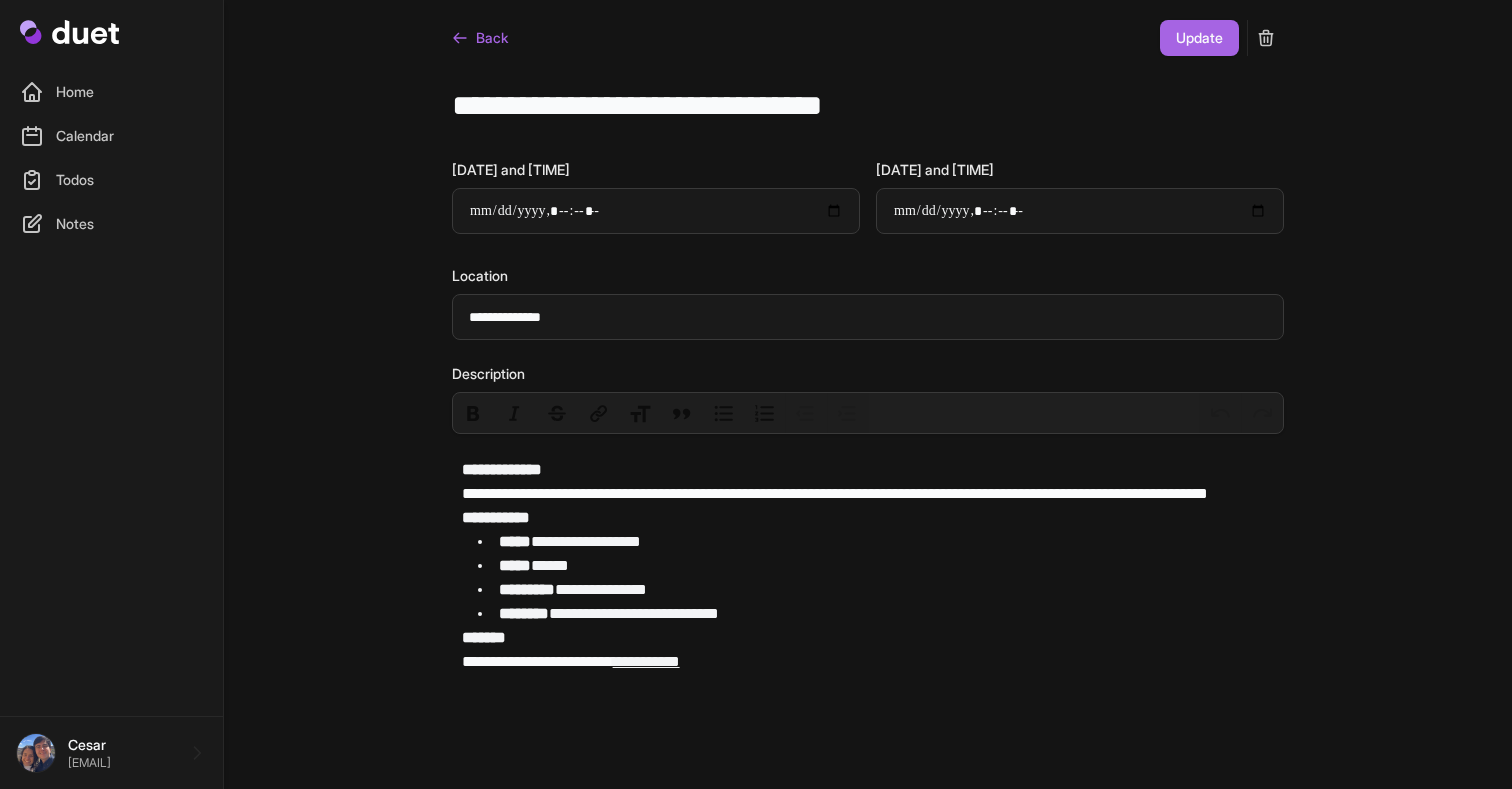 scroll, scrollTop: 0, scrollLeft: 0, axis: both 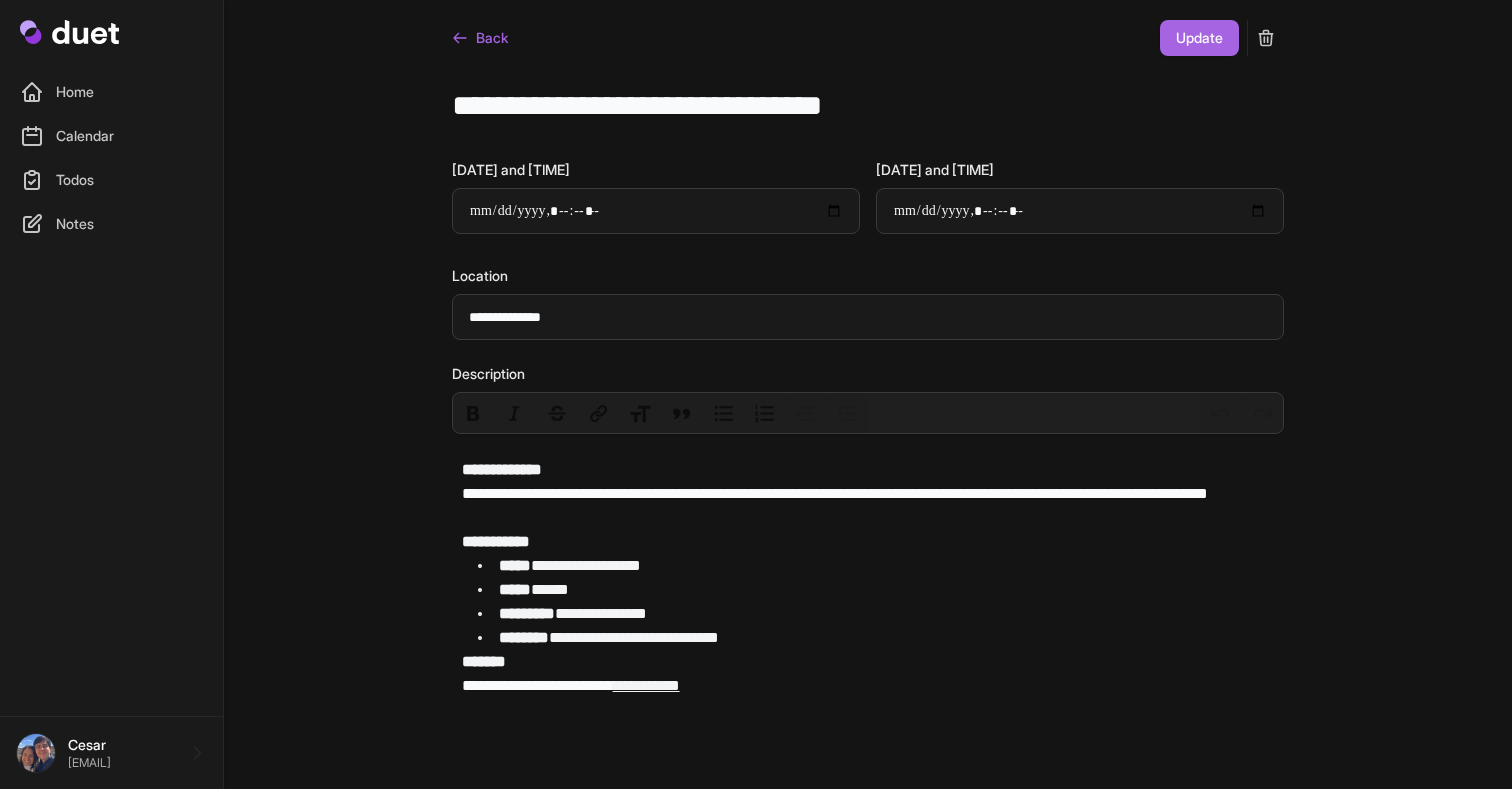 click at bounding box center [1266, 38] 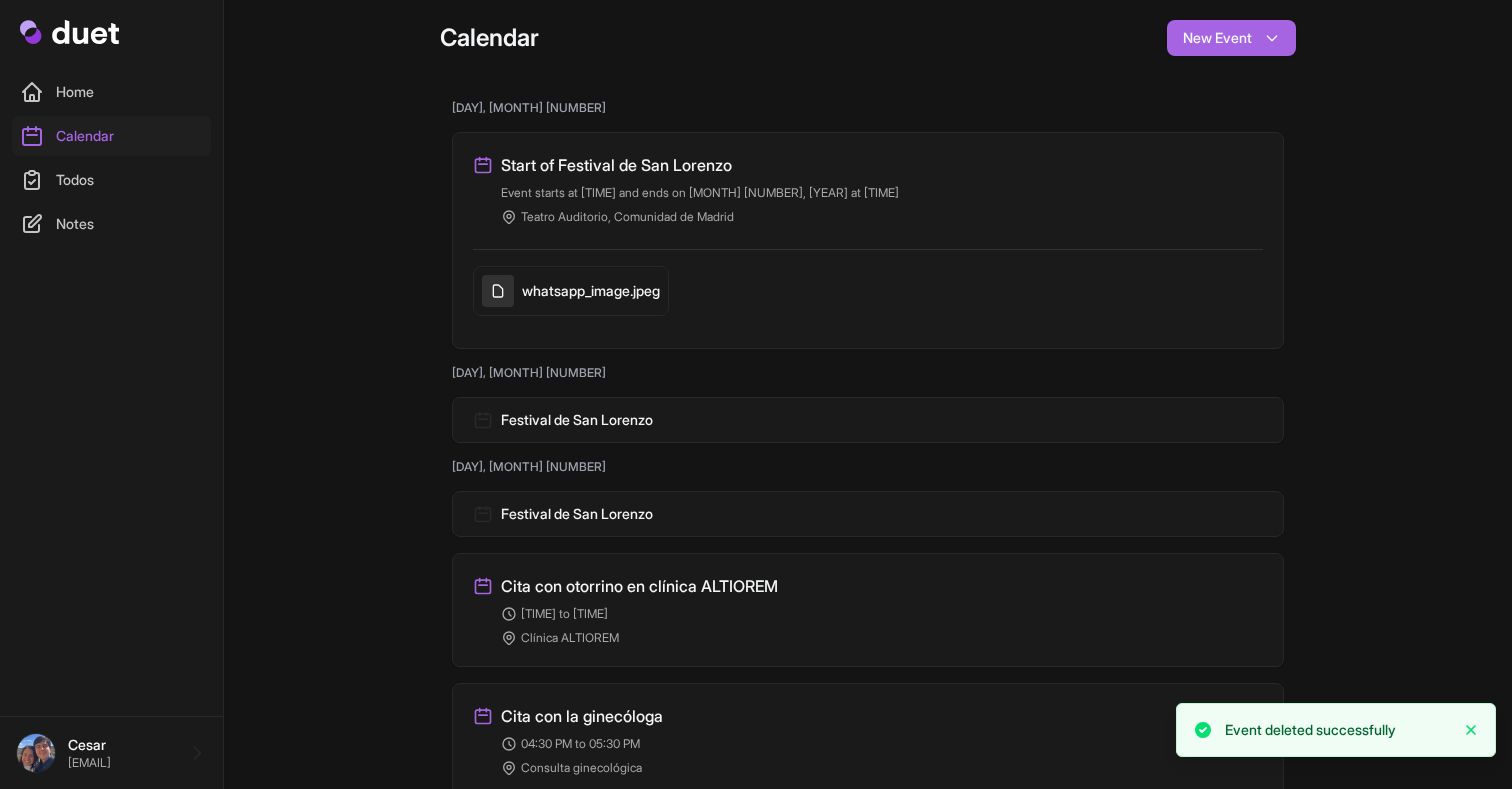 scroll, scrollTop: 8111, scrollLeft: 0, axis: vertical 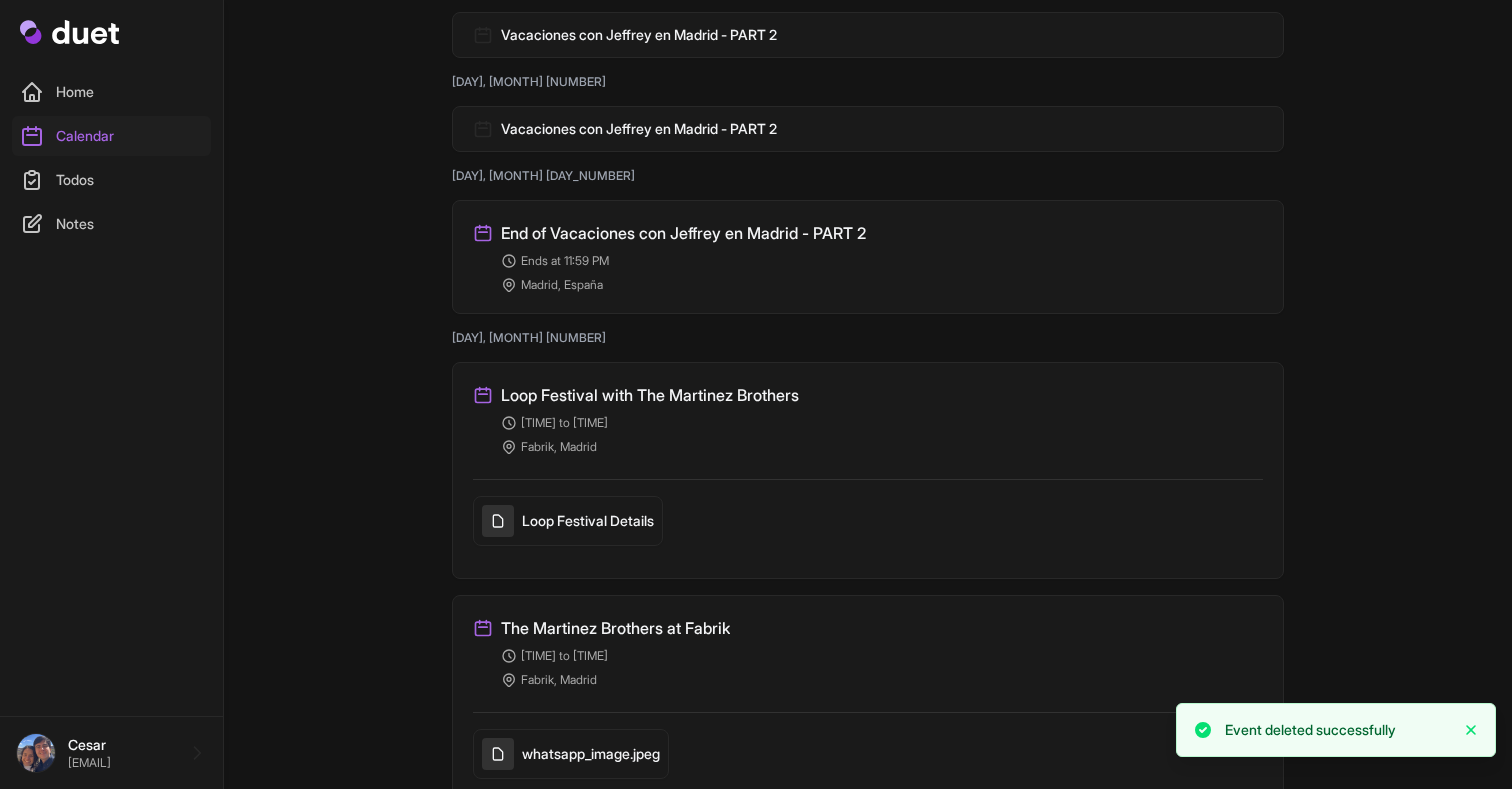 click on "[TIME] to [TIME]" at bounding box center (882, 423) 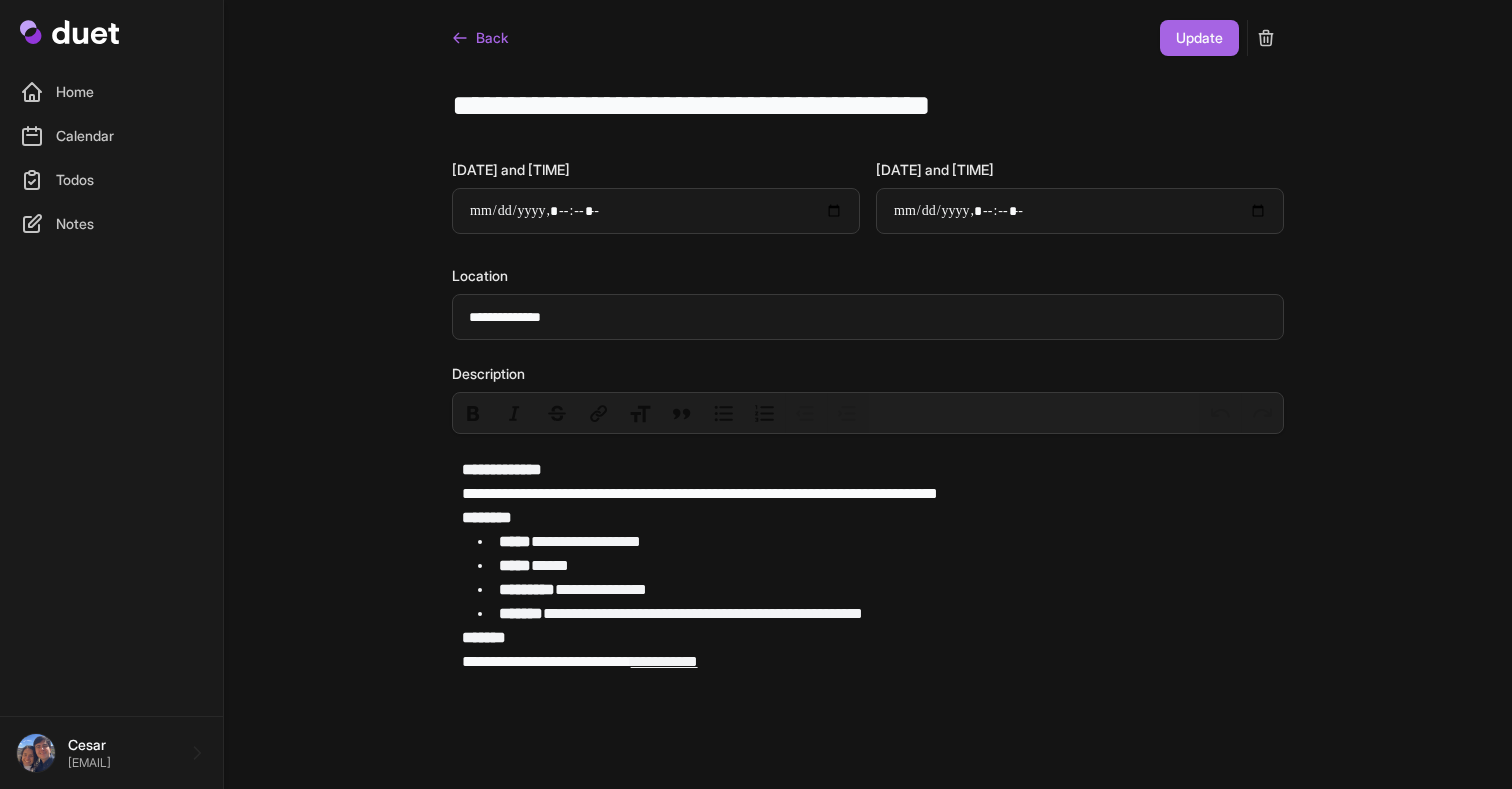 click 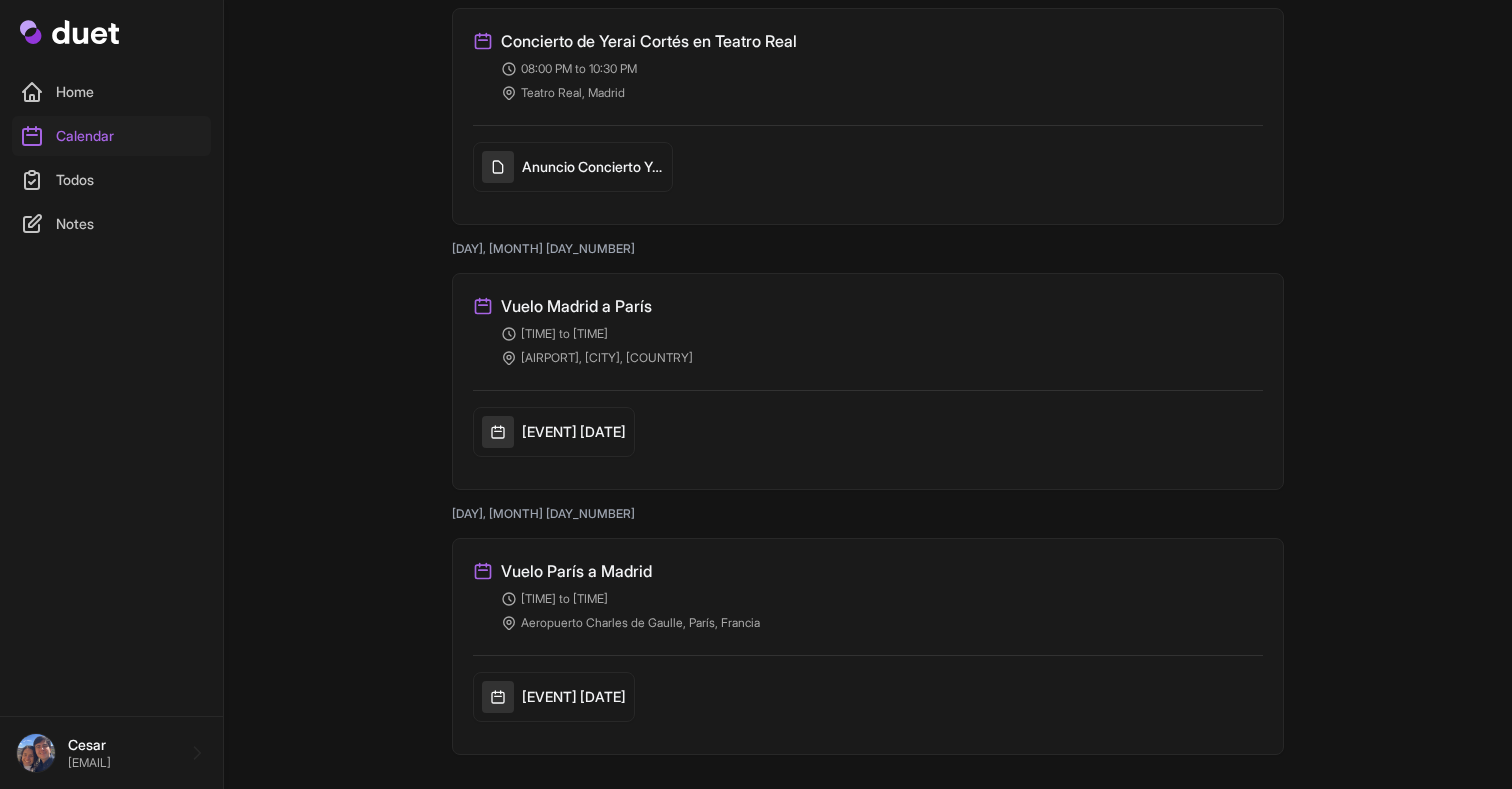 scroll, scrollTop: 9492, scrollLeft: 0, axis: vertical 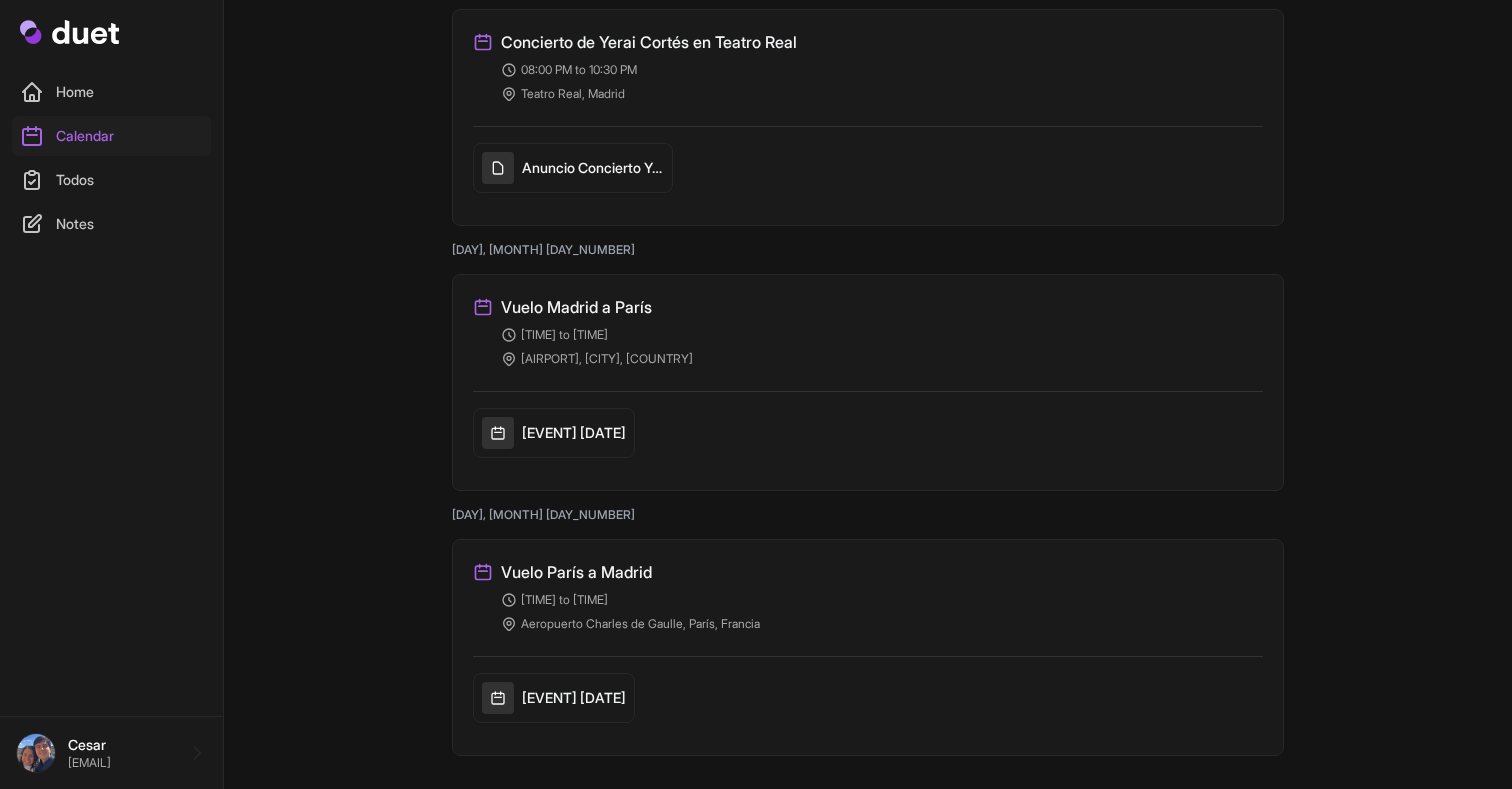 click on "Home" at bounding box center (111, 92) 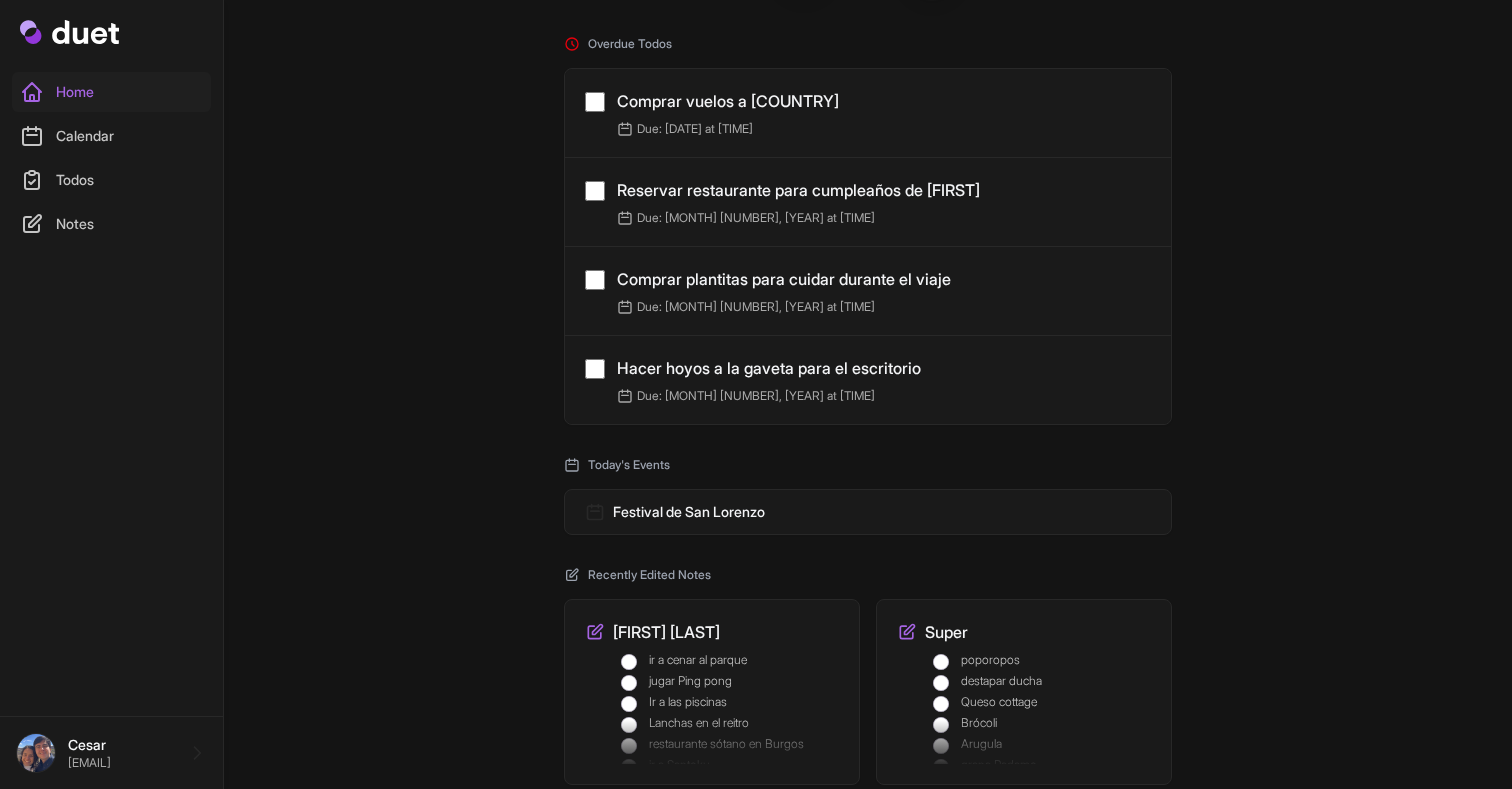 scroll, scrollTop: 222, scrollLeft: 0, axis: vertical 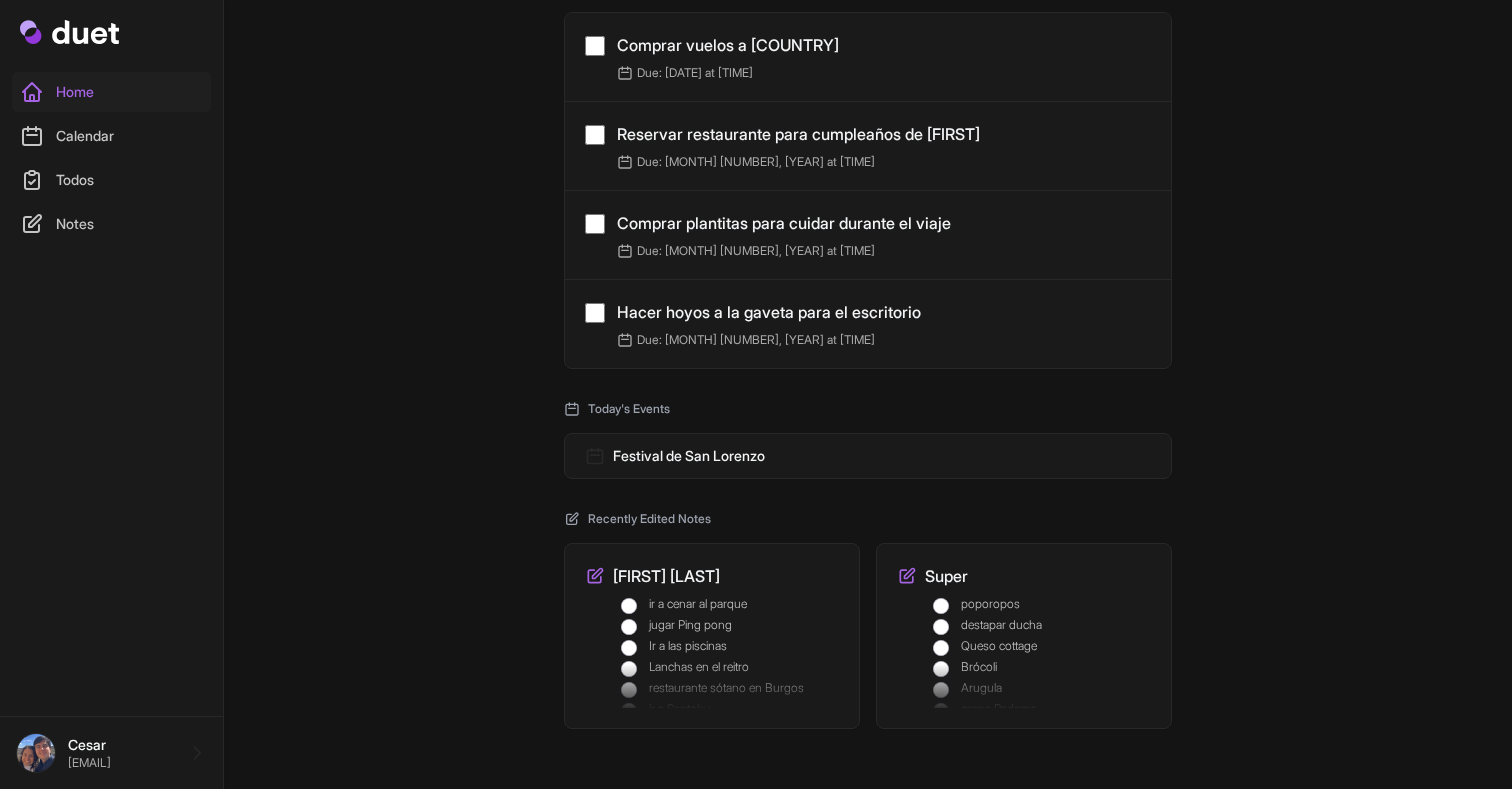 click on "Super" at bounding box center [1024, 576] 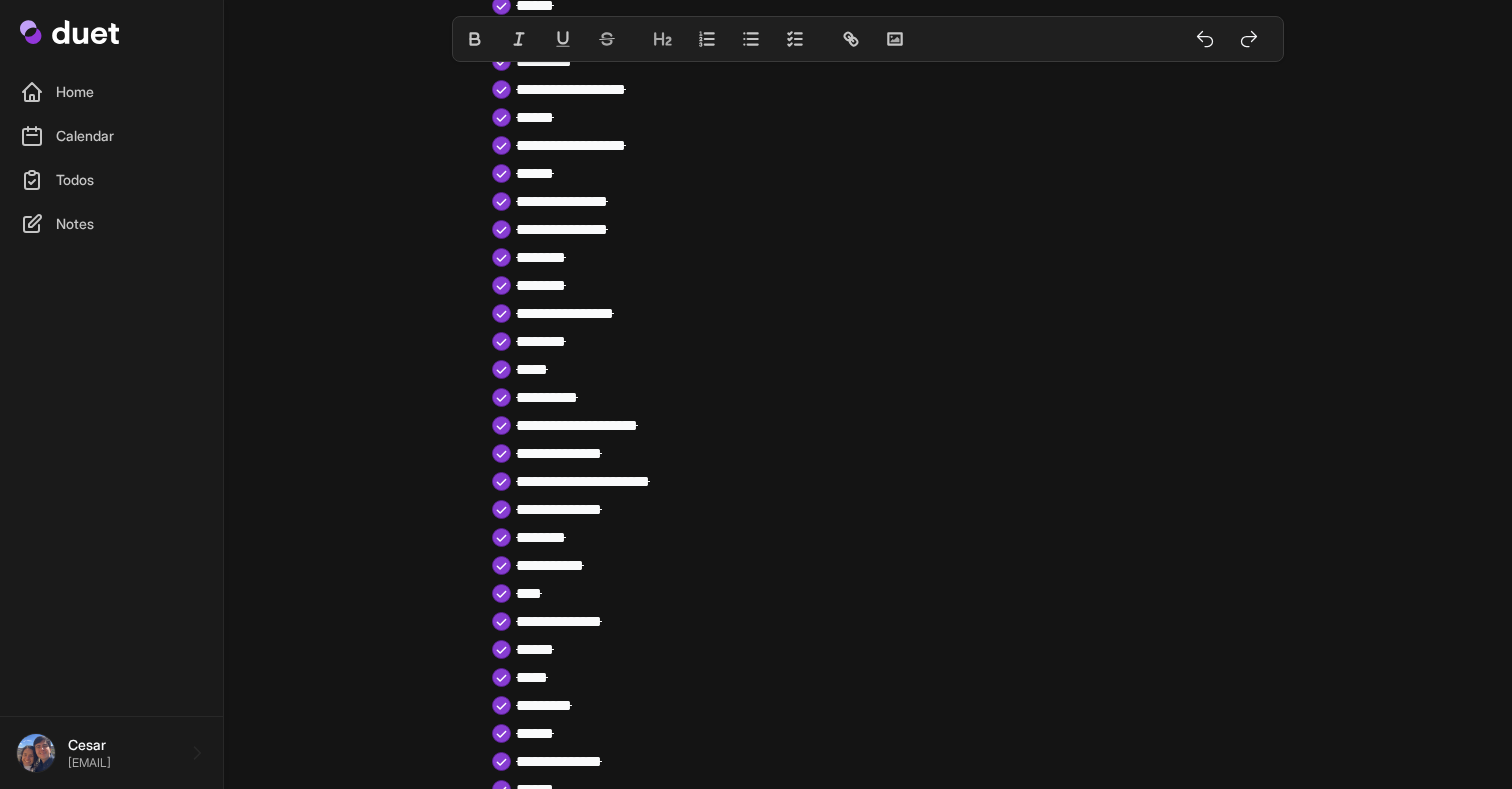 scroll, scrollTop: 346, scrollLeft: 0, axis: vertical 